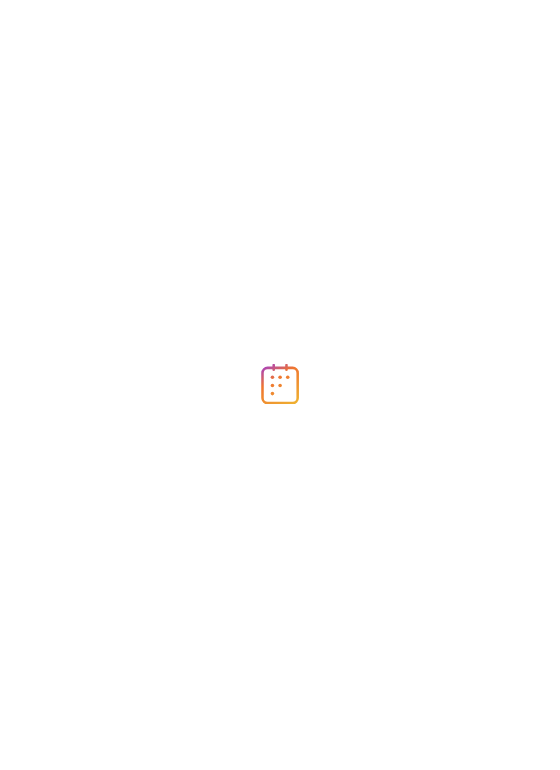 scroll, scrollTop: 0, scrollLeft: 0, axis: both 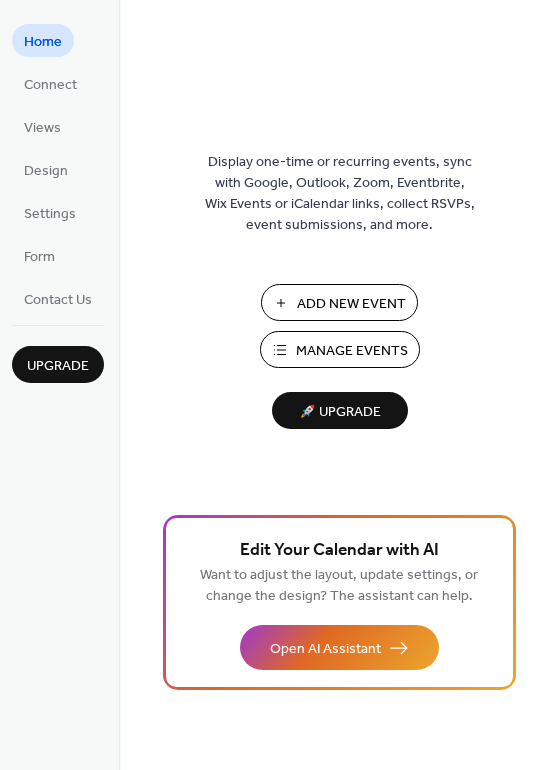 click on "Add New Event" at bounding box center [351, 304] 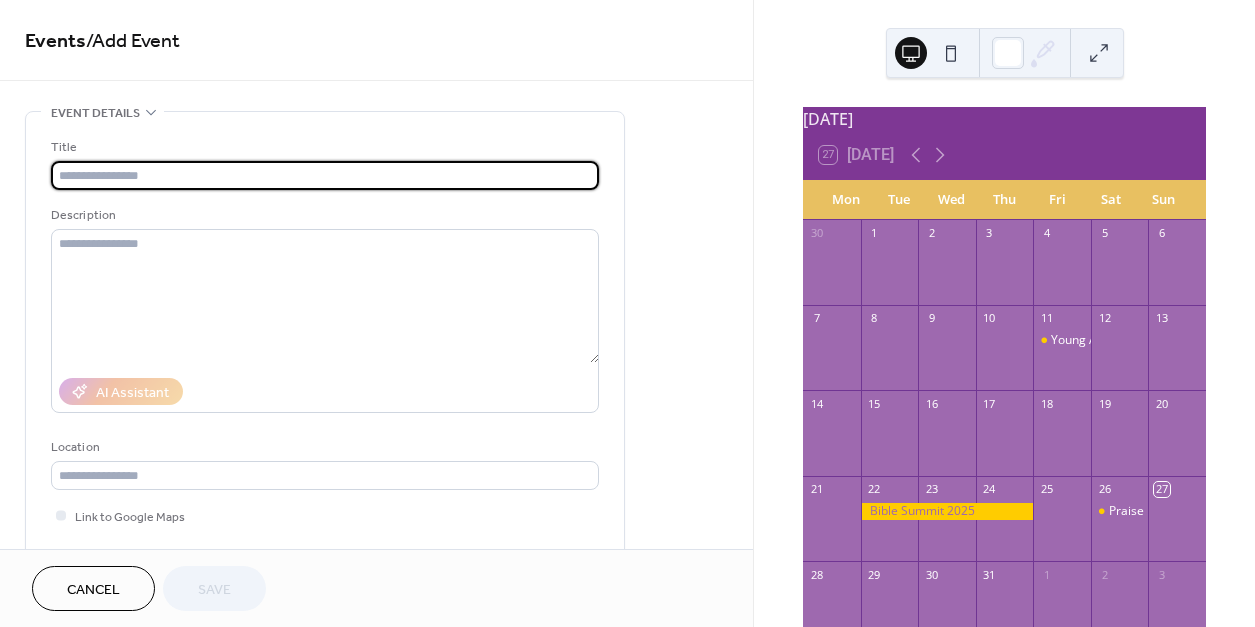 scroll, scrollTop: 0, scrollLeft: 0, axis: both 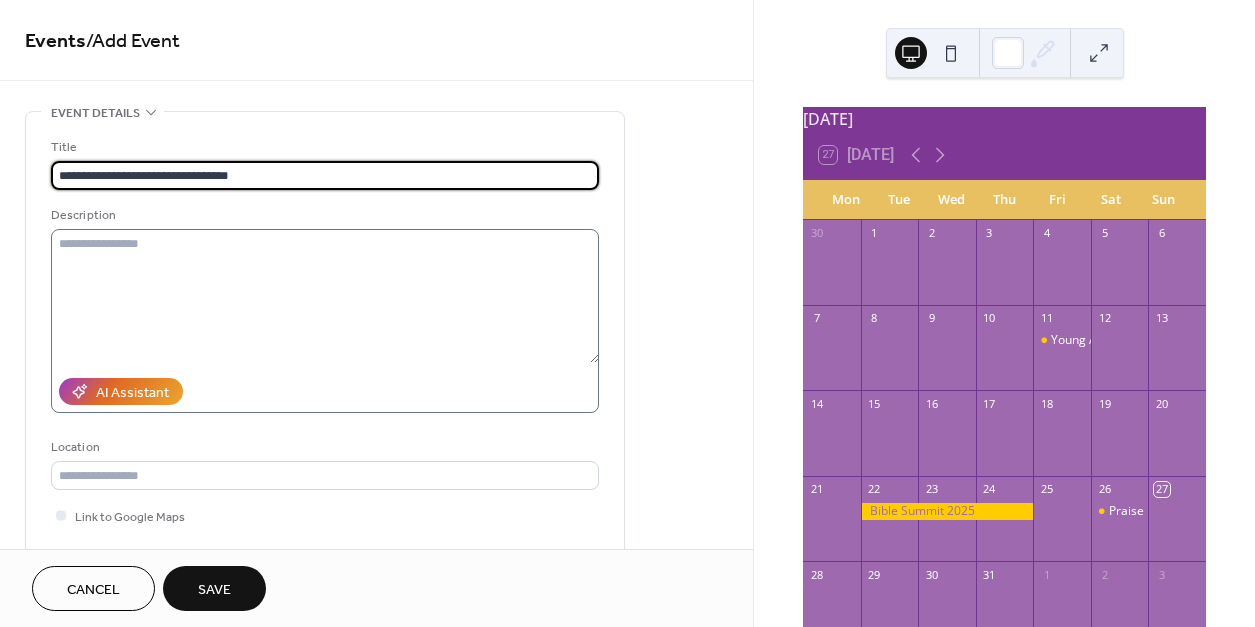 type on "**********" 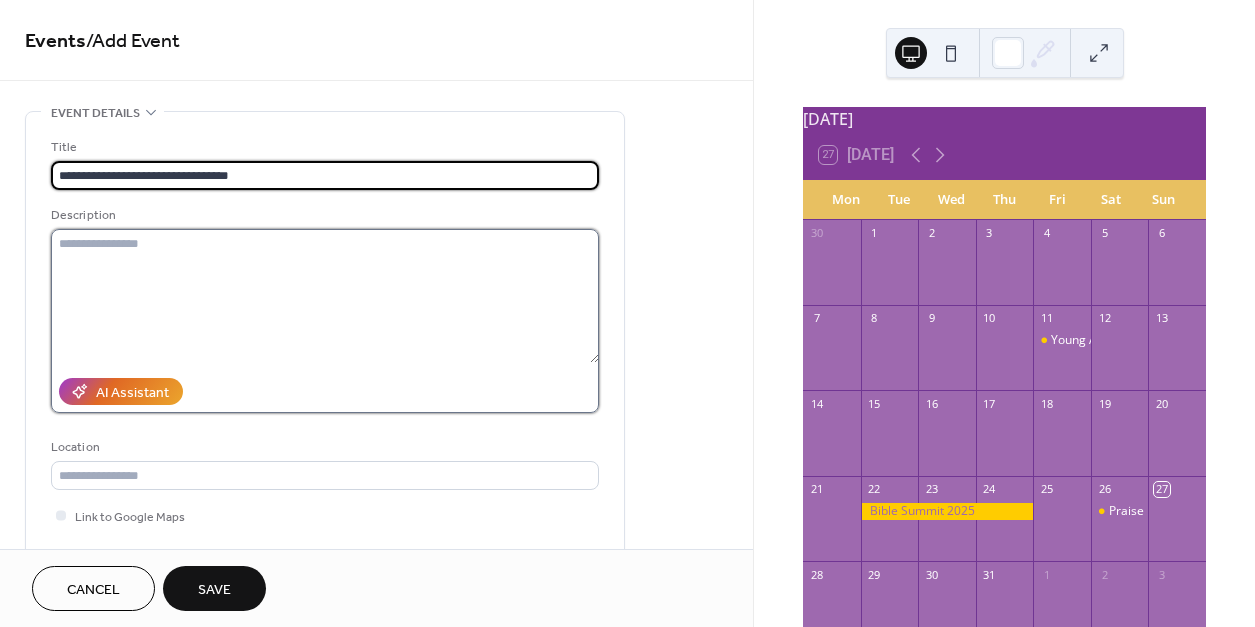 click at bounding box center [325, 296] 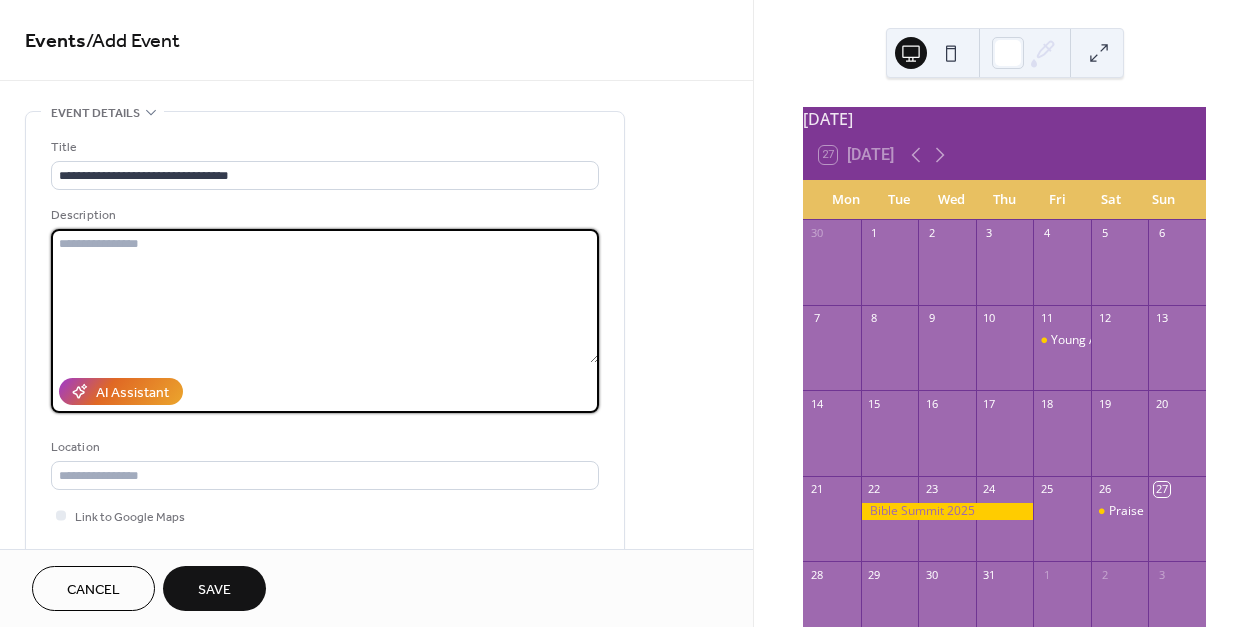 click at bounding box center (325, 296) 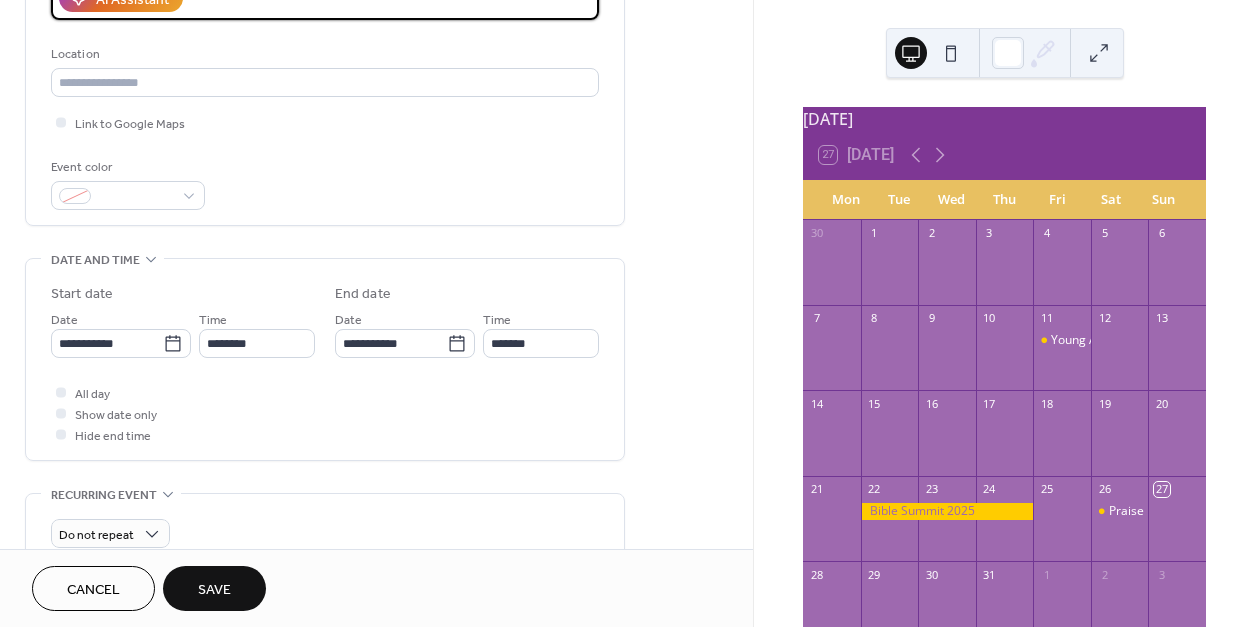 scroll, scrollTop: 426, scrollLeft: 0, axis: vertical 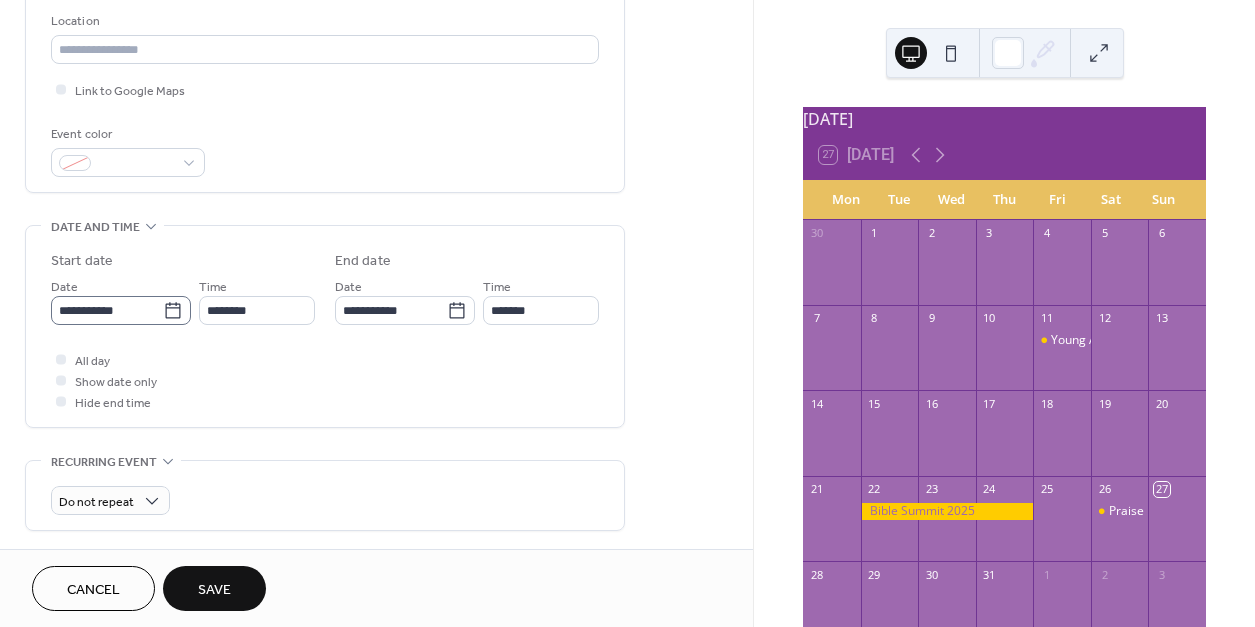 type on "**********" 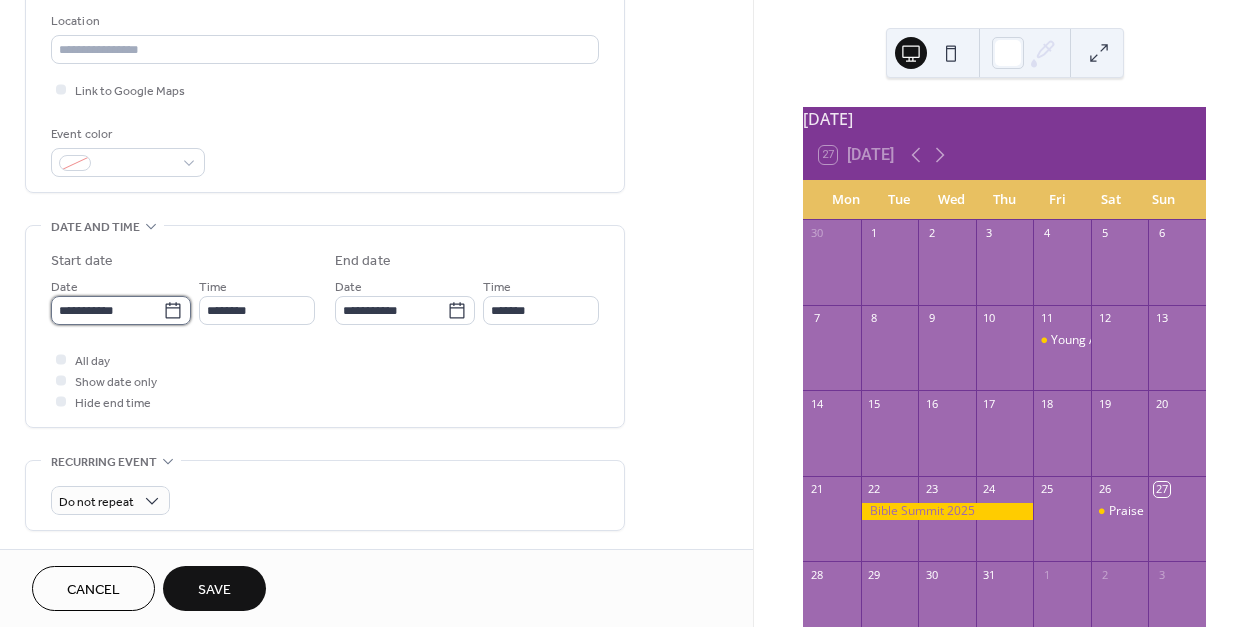 click on "**********" at bounding box center [107, 310] 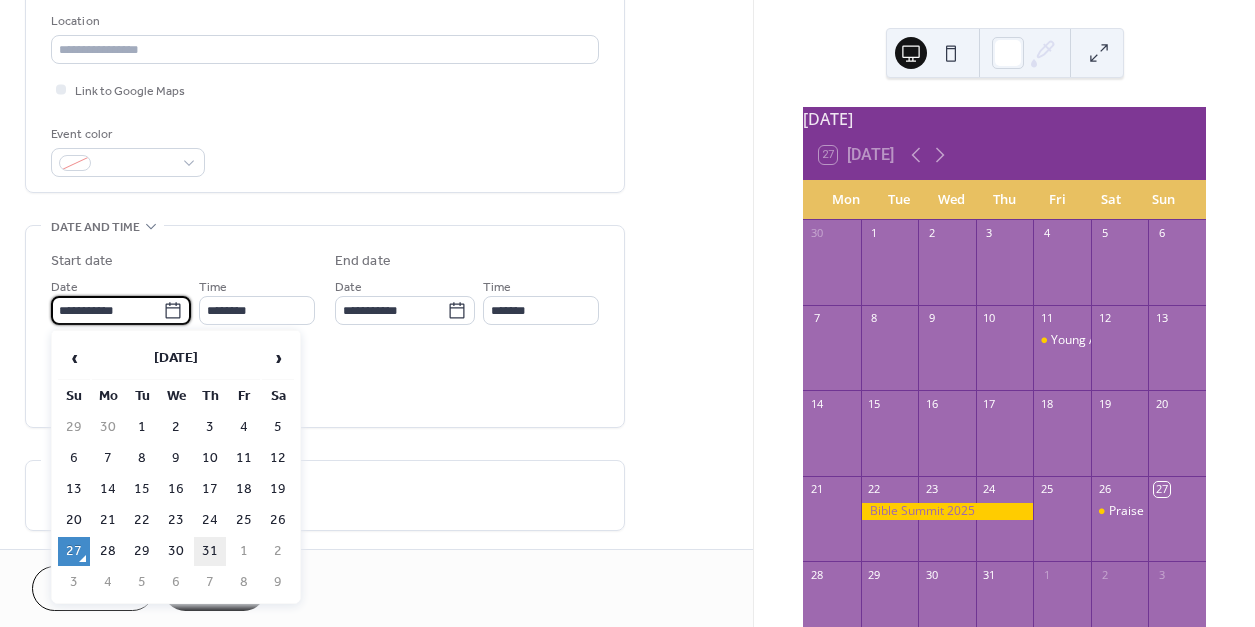 click on "31" at bounding box center (210, 551) 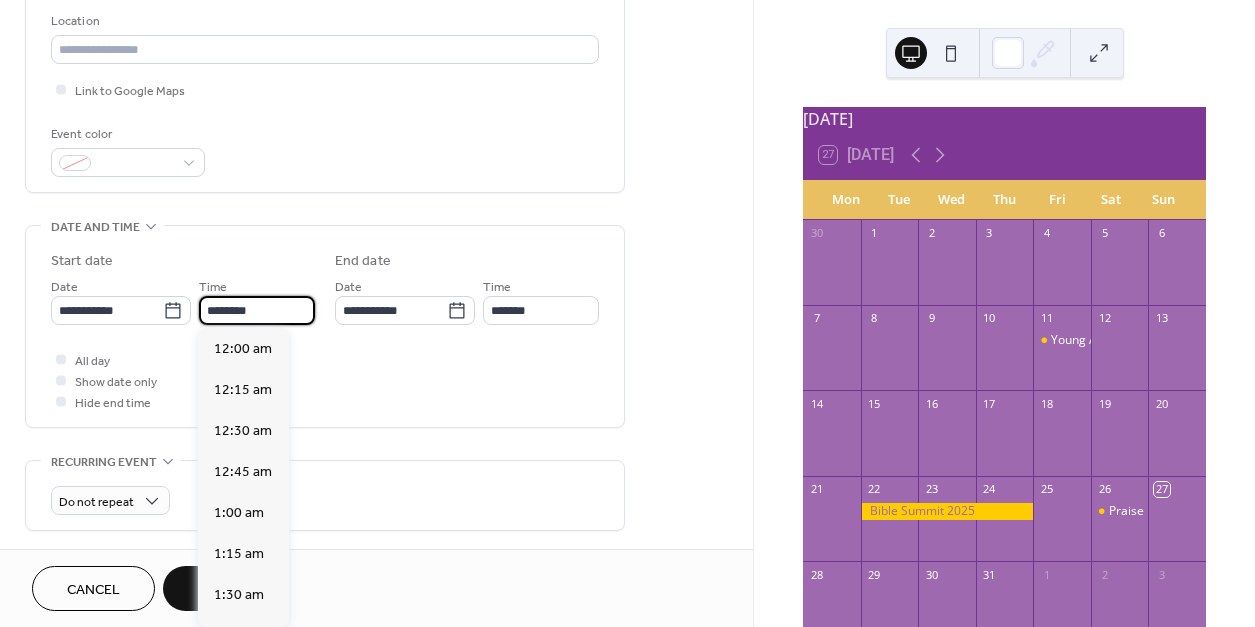 click on "********" at bounding box center (257, 310) 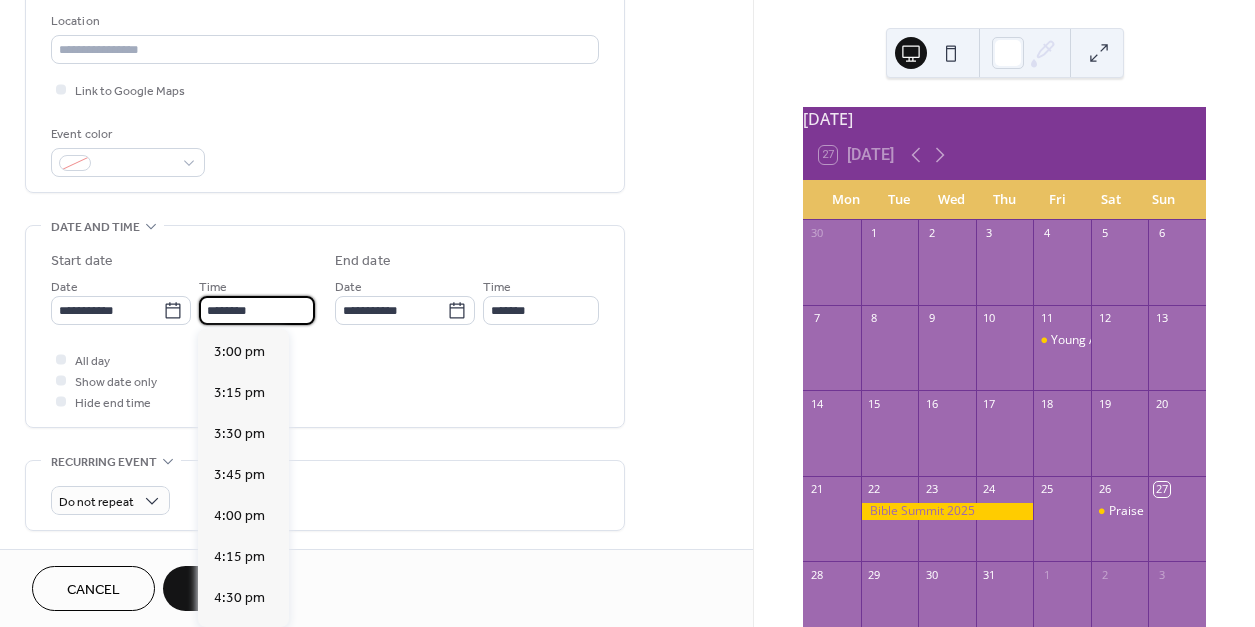 scroll, scrollTop: 2463, scrollLeft: 0, axis: vertical 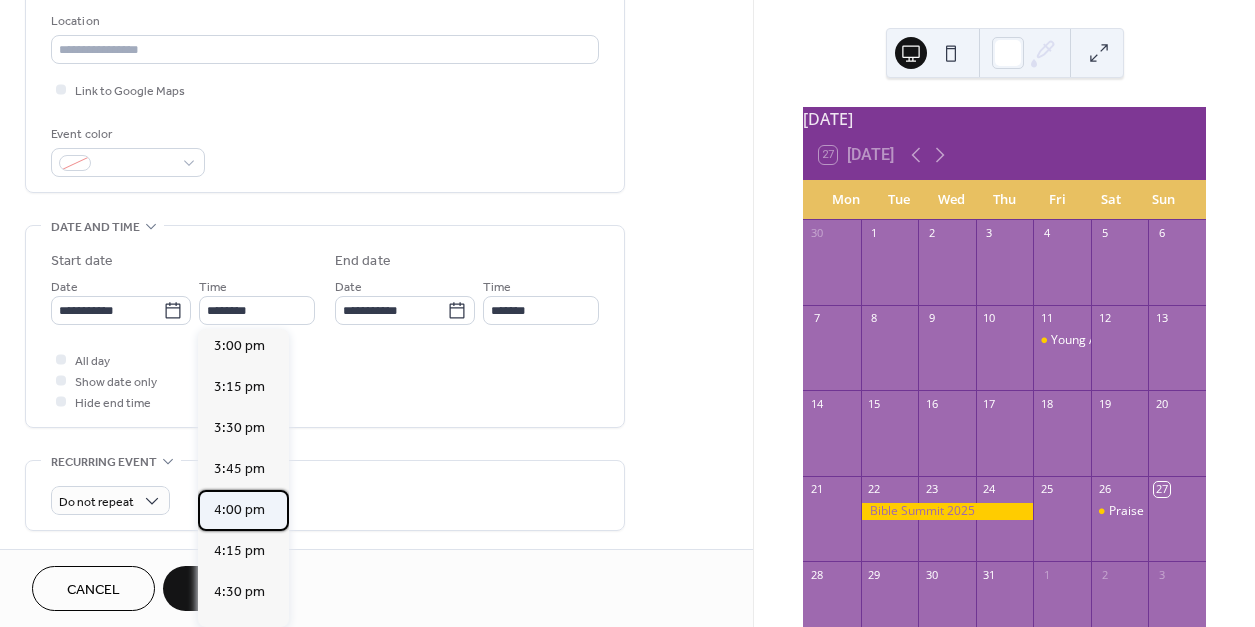 click on "4:00 pm" at bounding box center [239, 510] 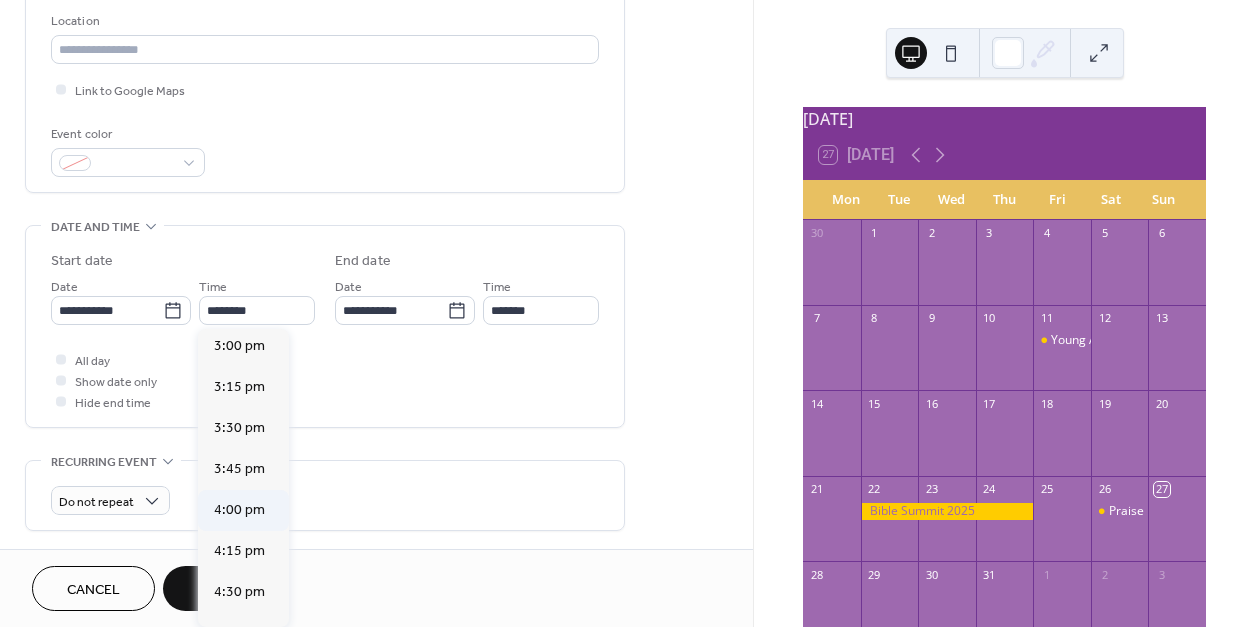 type on "*******" 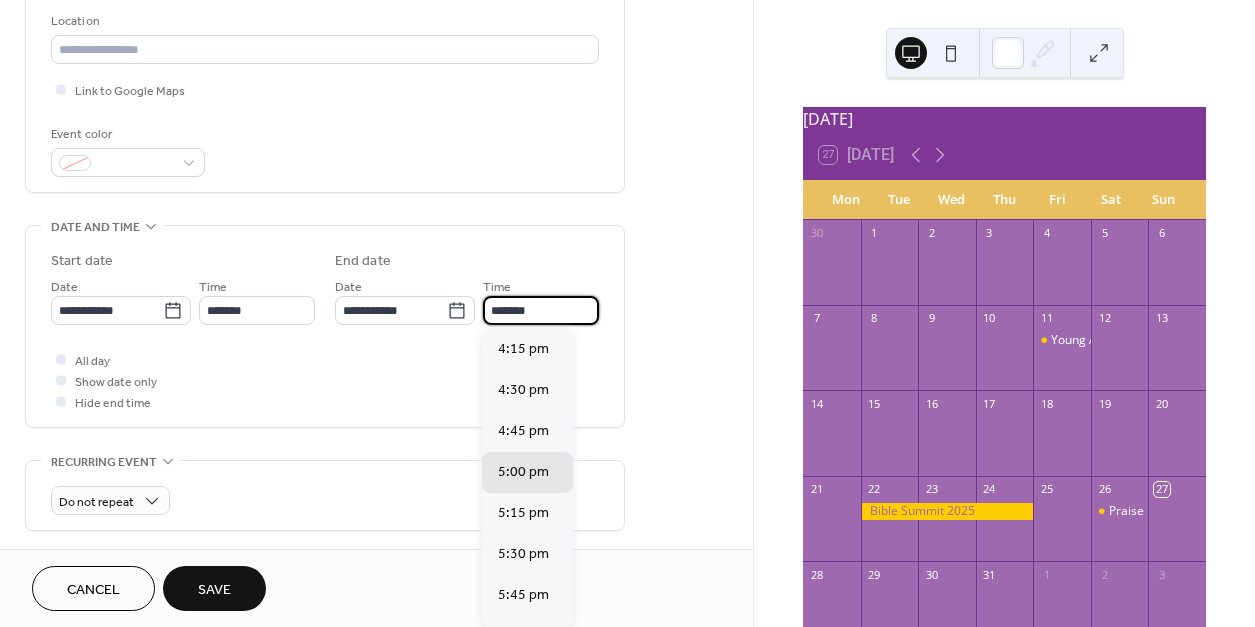 click on "*******" at bounding box center [541, 310] 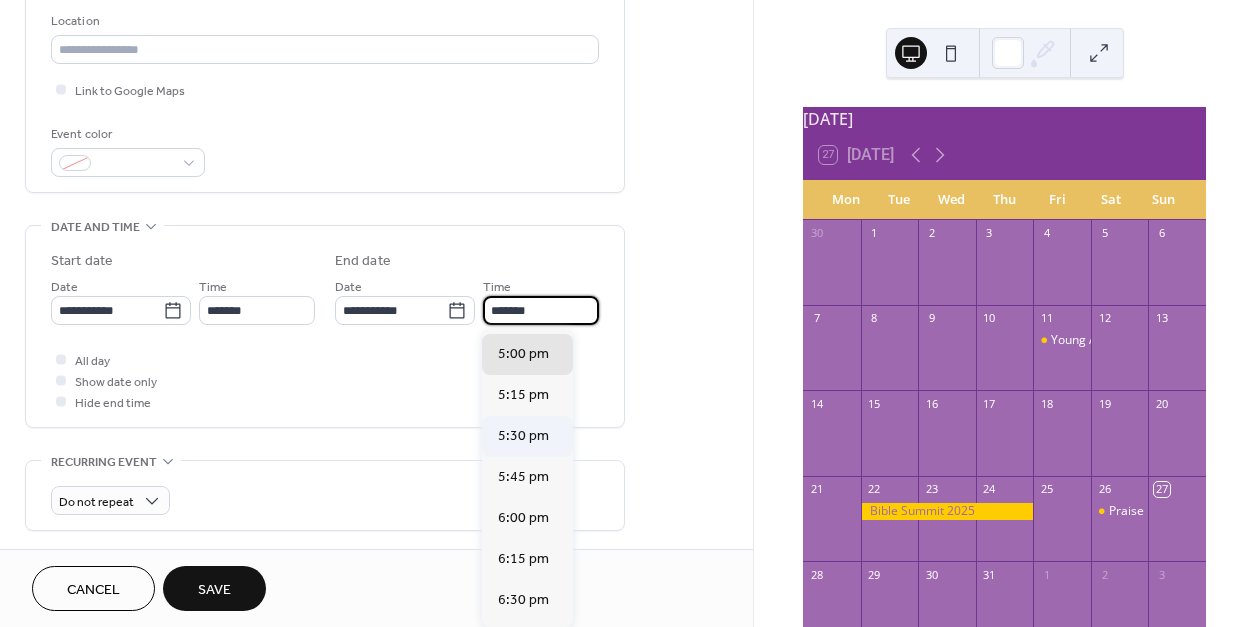 scroll, scrollTop: 127, scrollLeft: 0, axis: vertical 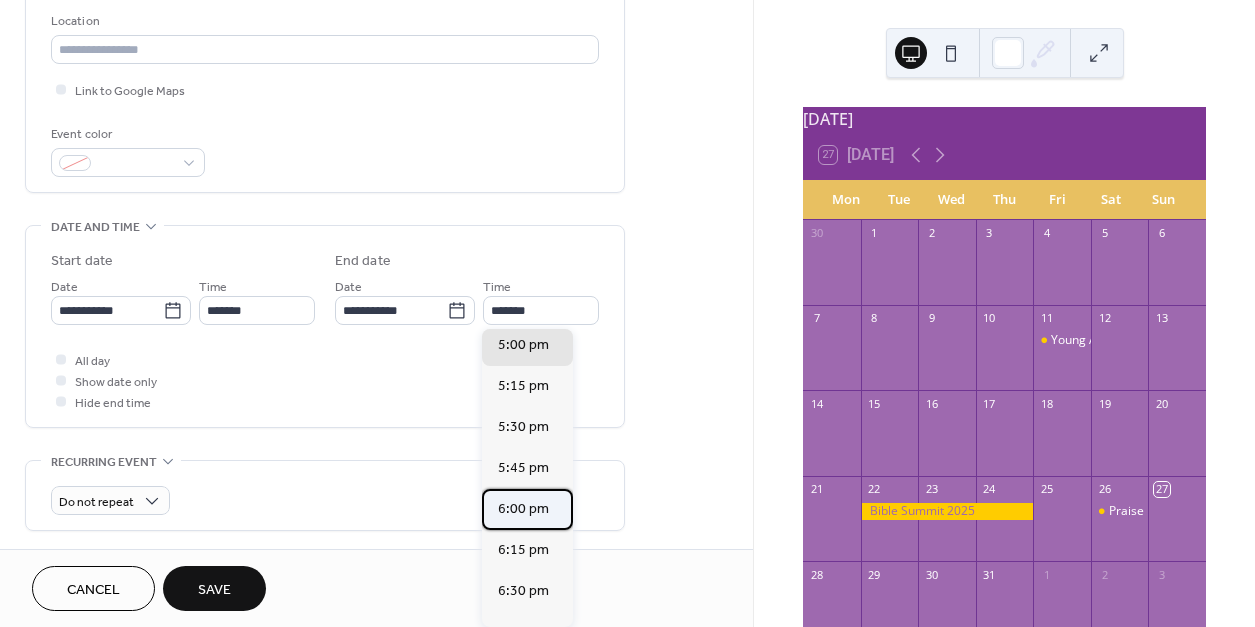 click on "6:00 pm" at bounding box center (523, 509) 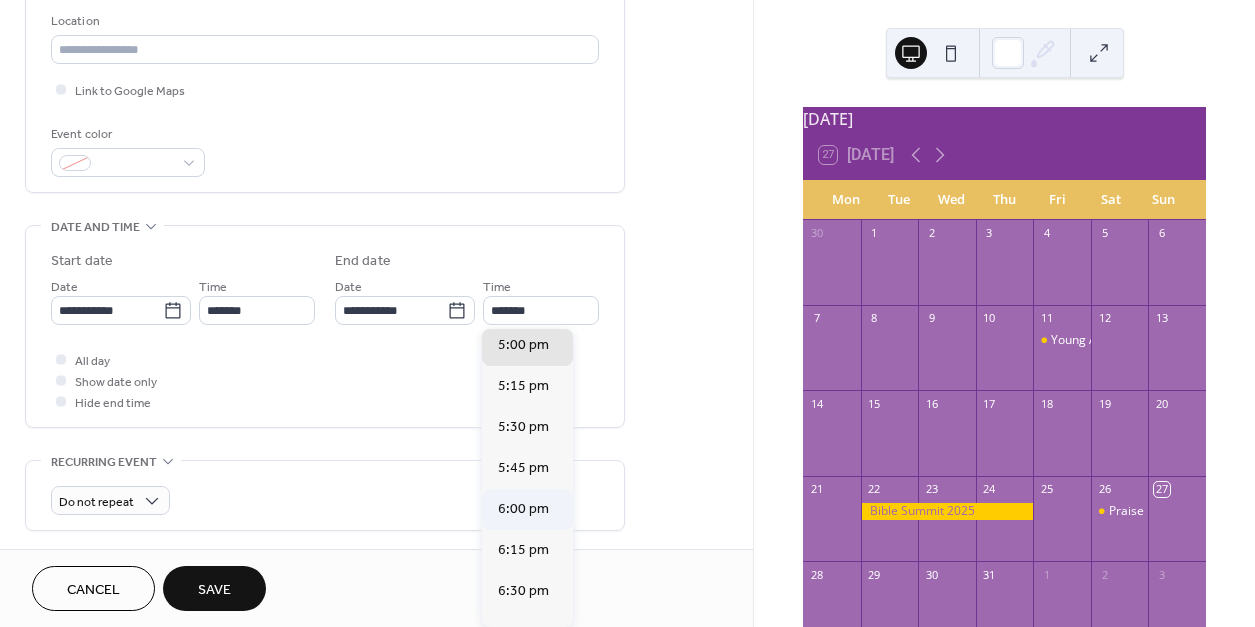 type on "*******" 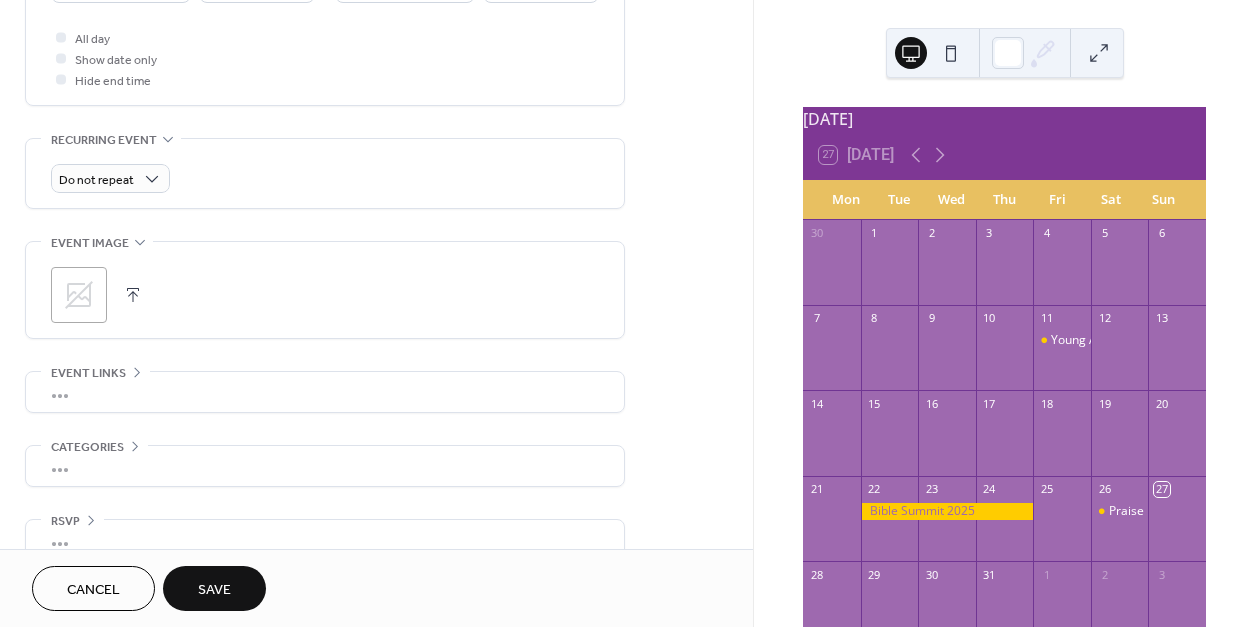 scroll, scrollTop: 750, scrollLeft: 0, axis: vertical 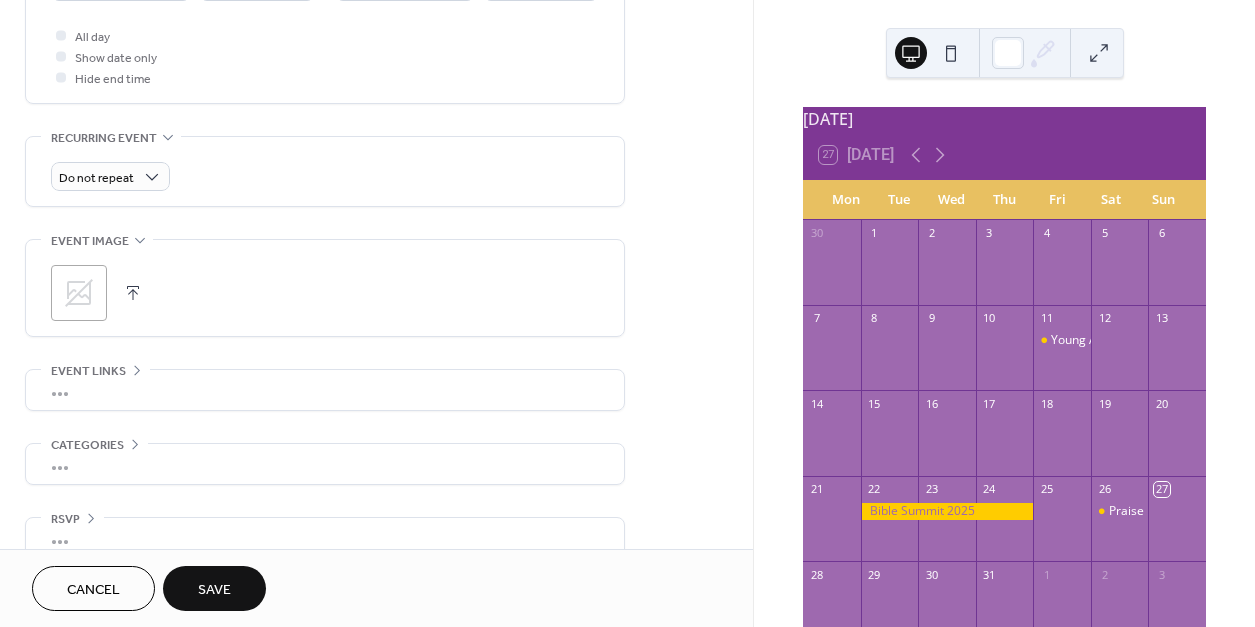 click on "Save" at bounding box center (214, 590) 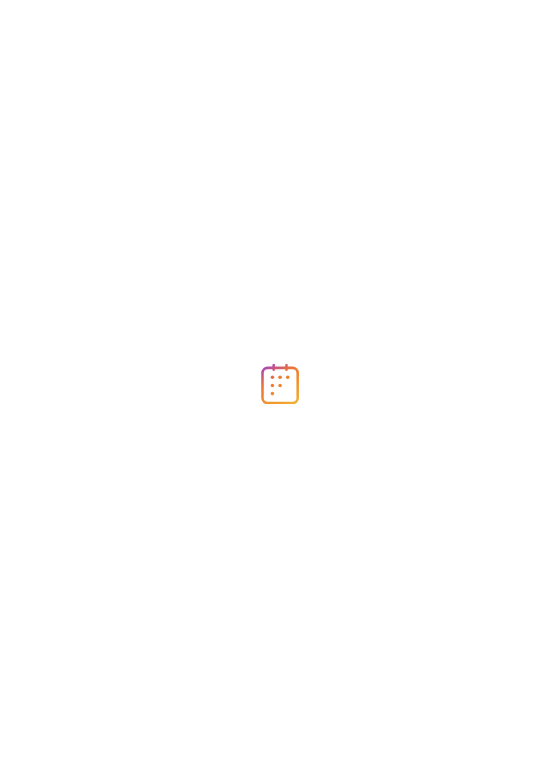 scroll, scrollTop: 0, scrollLeft: 0, axis: both 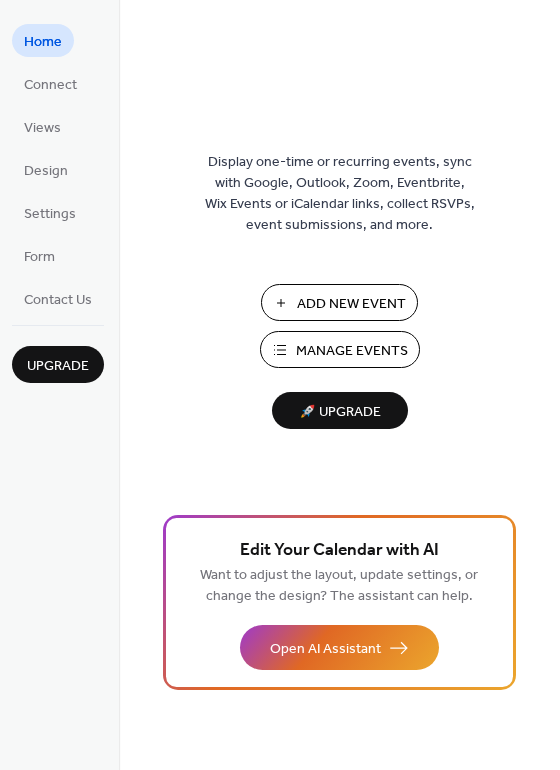 click on "Add New Event" at bounding box center (351, 304) 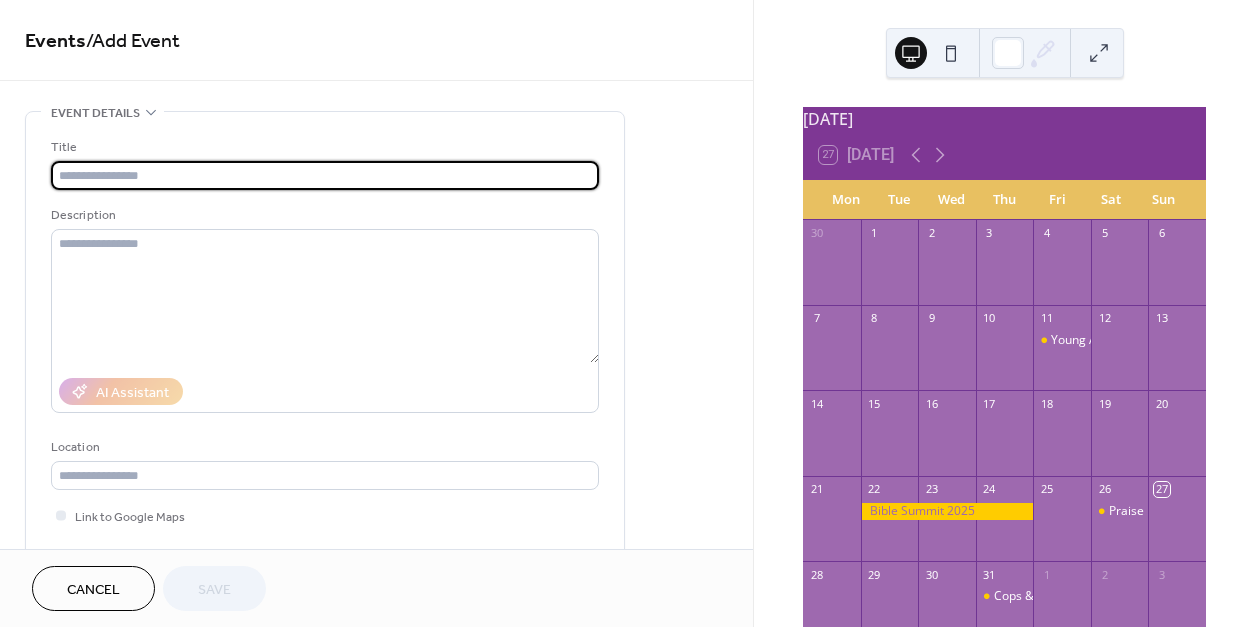 scroll, scrollTop: 0, scrollLeft: 0, axis: both 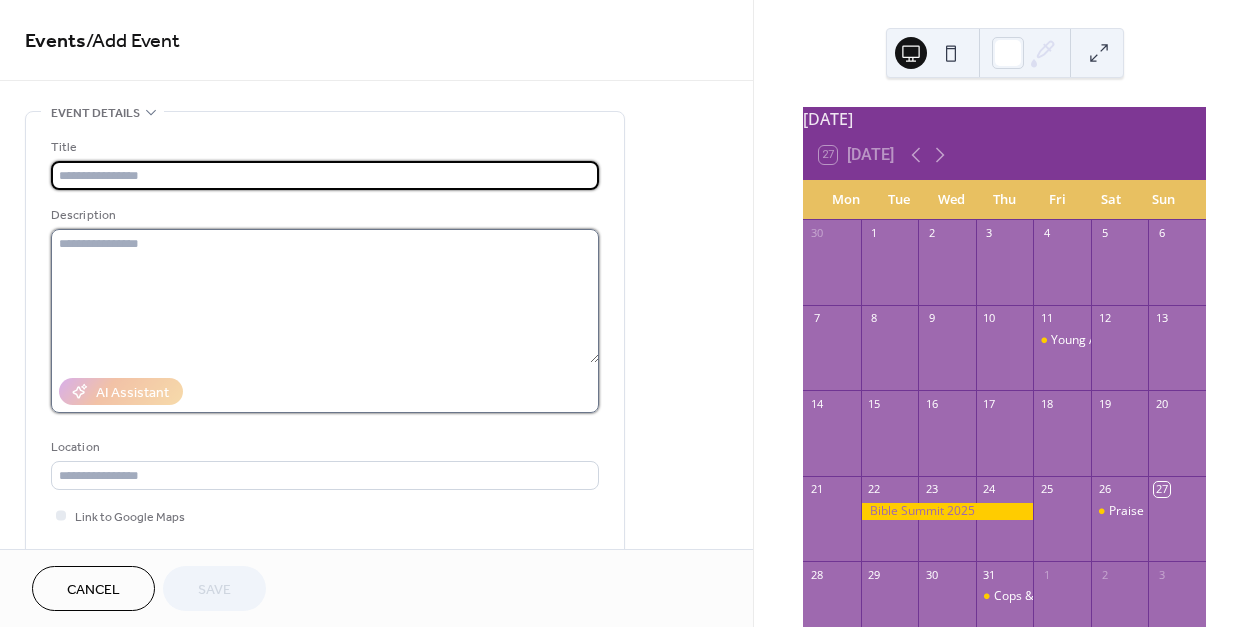 click at bounding box center [325, 296] 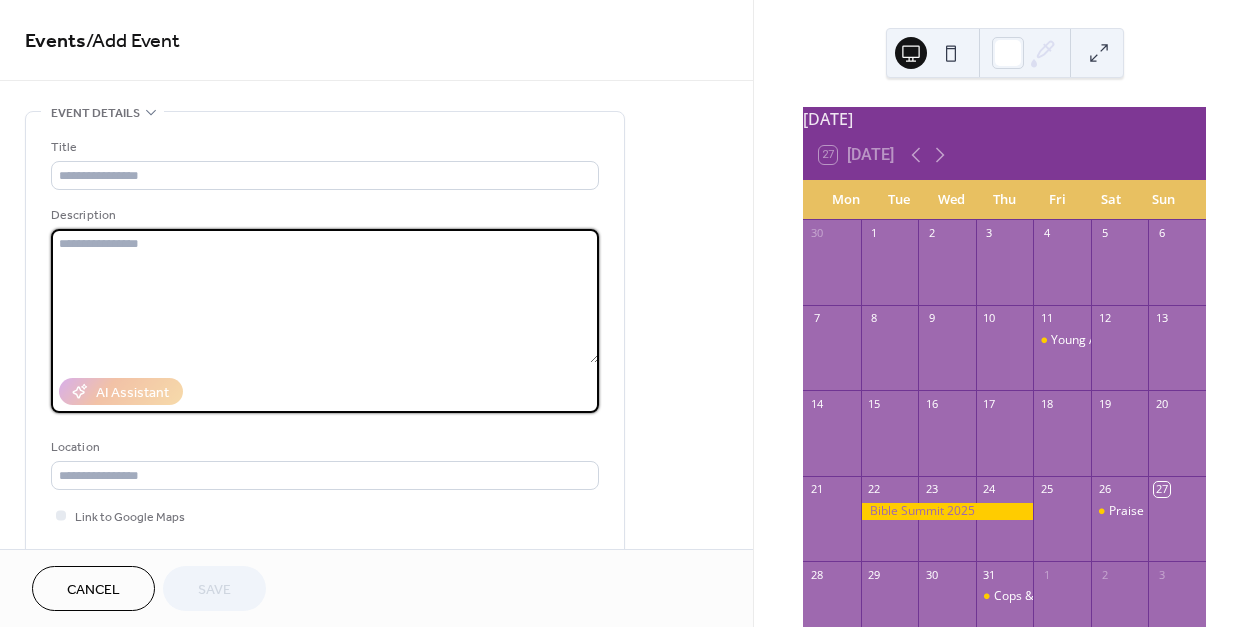 paste on "**********" 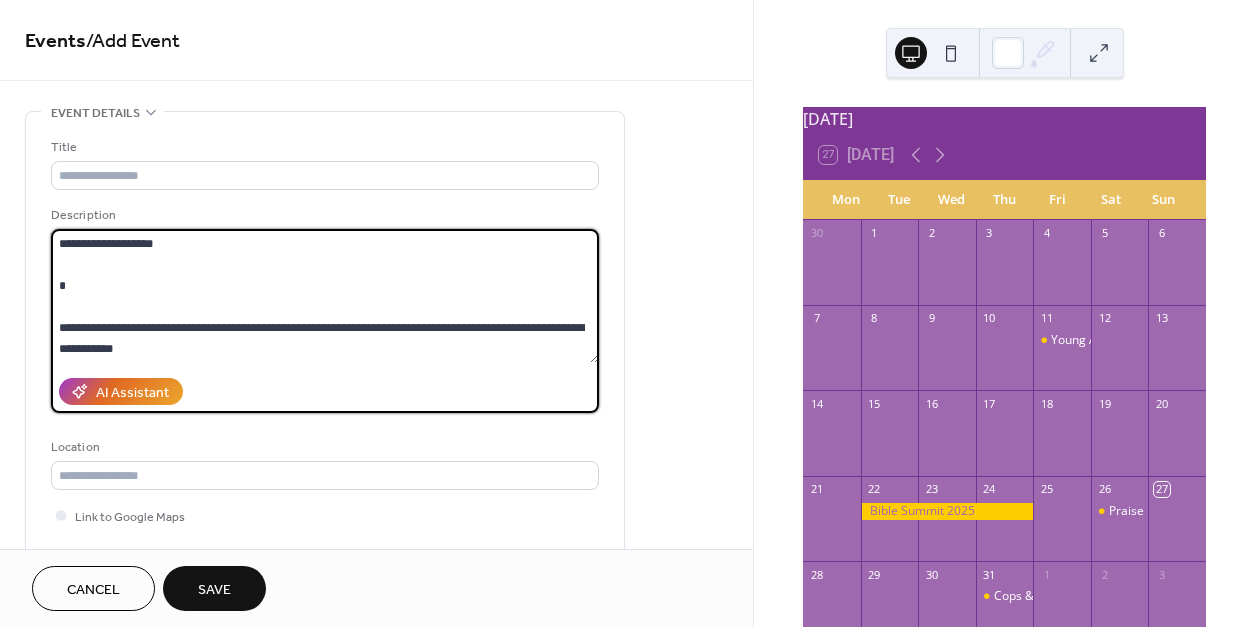 scroll, scrollTop: 1336, scrollLeft: 0, axis: vertical 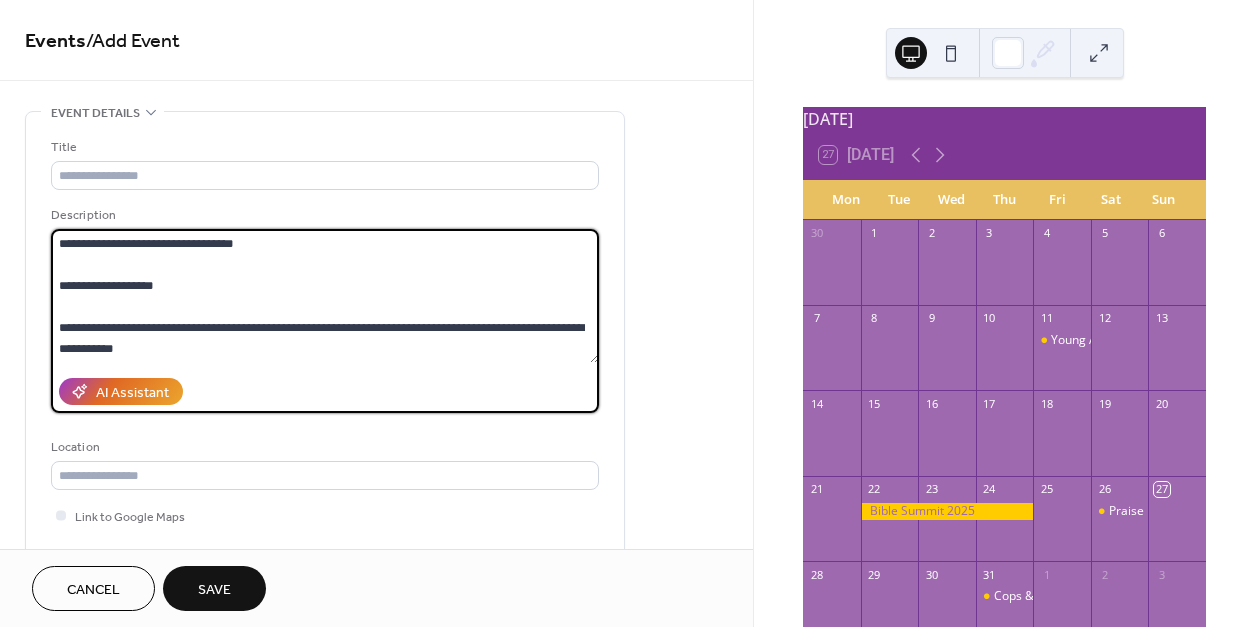 click at bounding box center (325, 296) 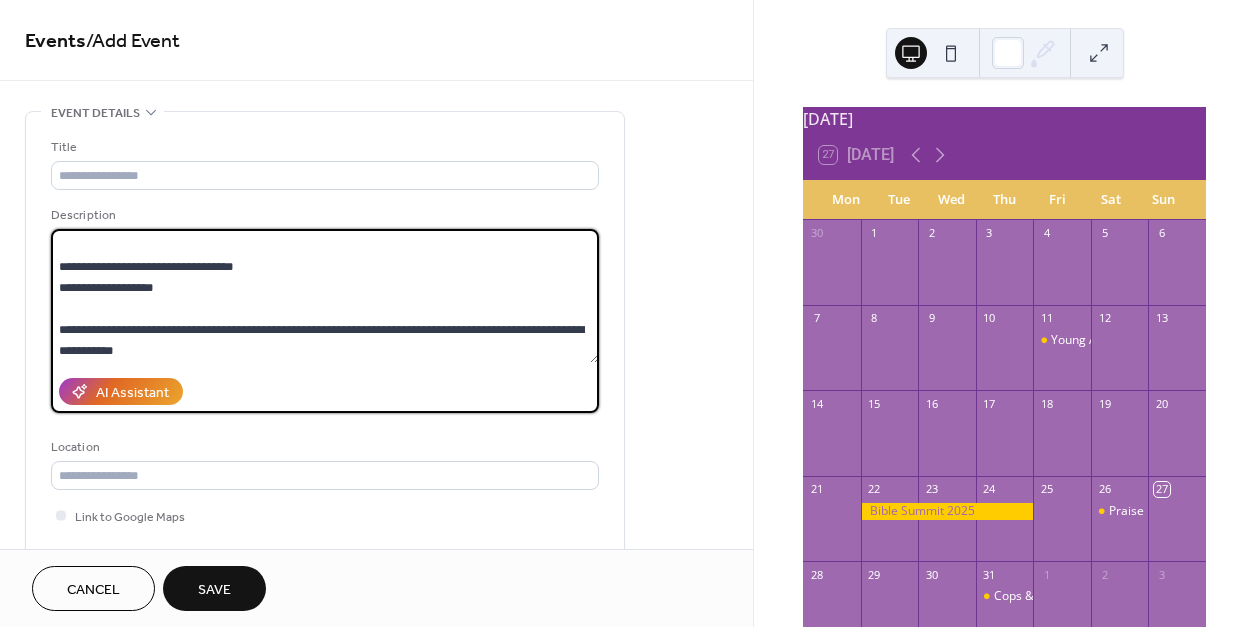 scroll, scrollTop: 1229, scrollLeft: 0, axis: vertical 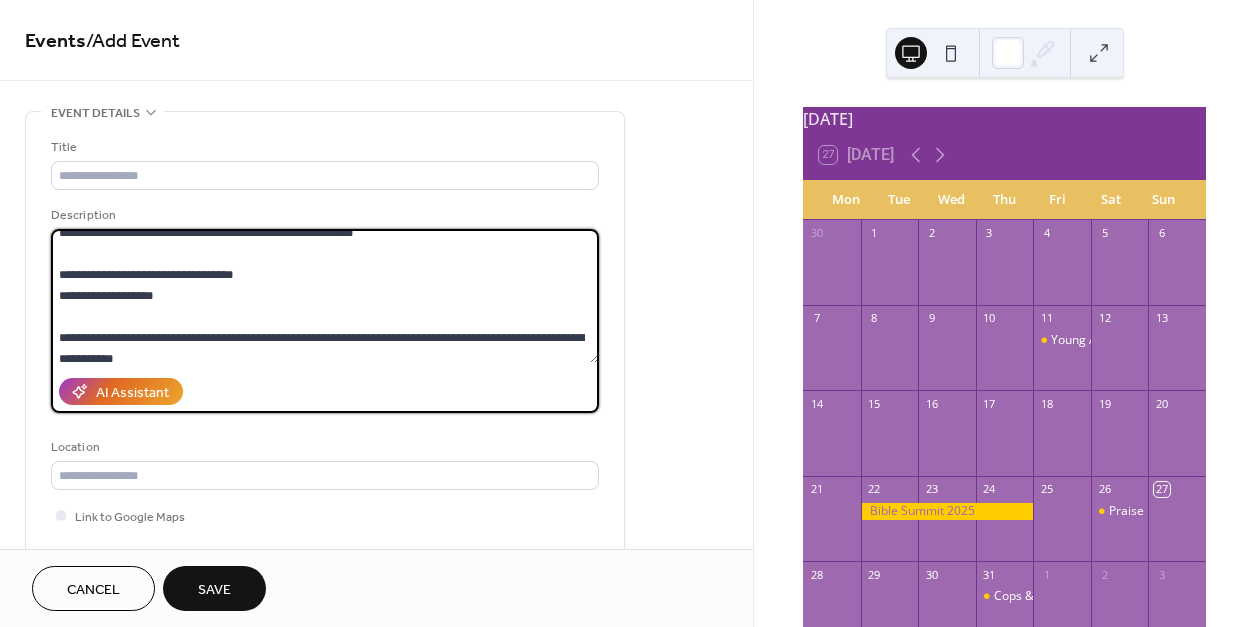click at bounding box center [325, 296] 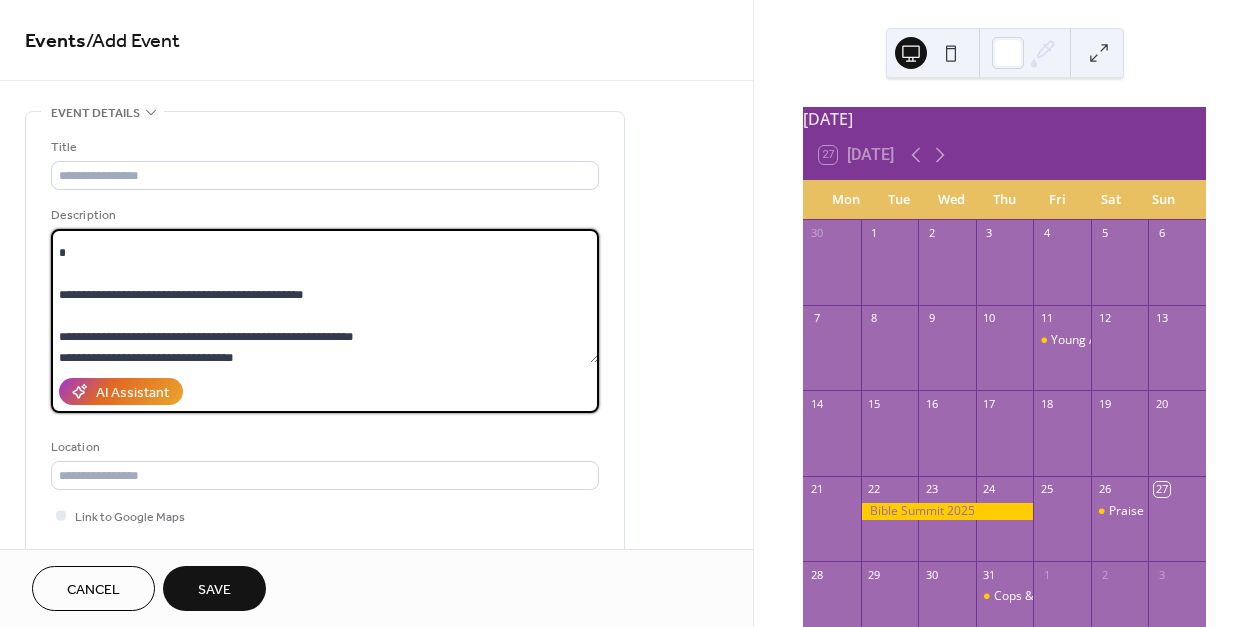 scroll, scrollTop: 1132, scrollLeft: 0, axis: vertical 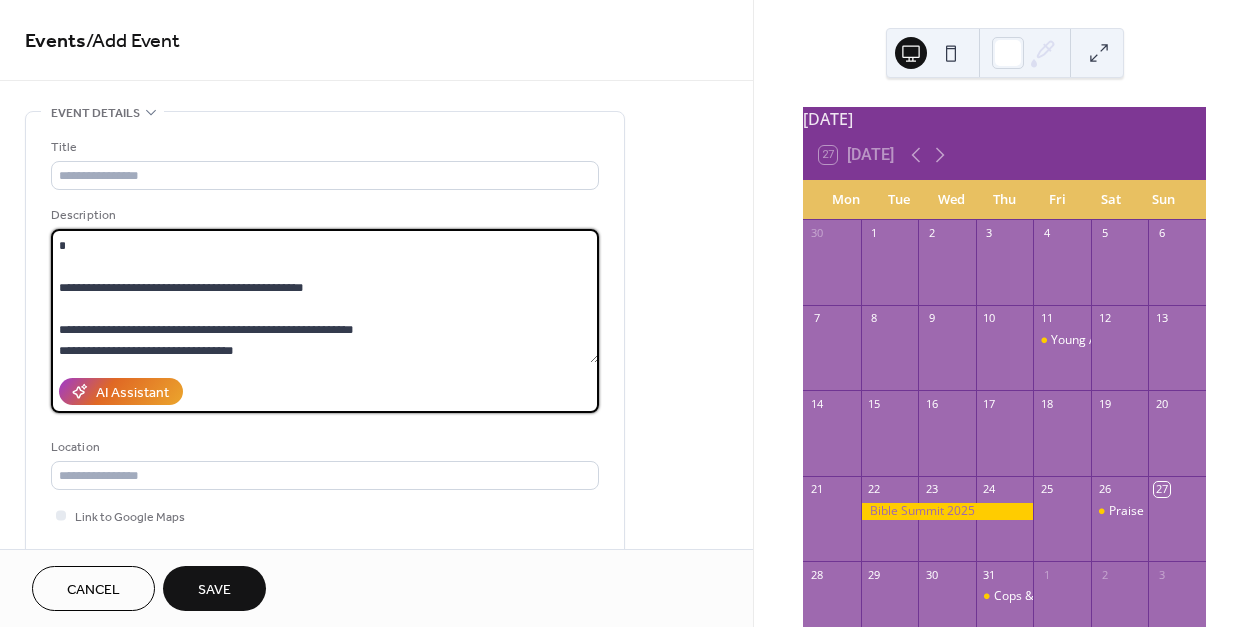 click at bounding box center [325, 296] 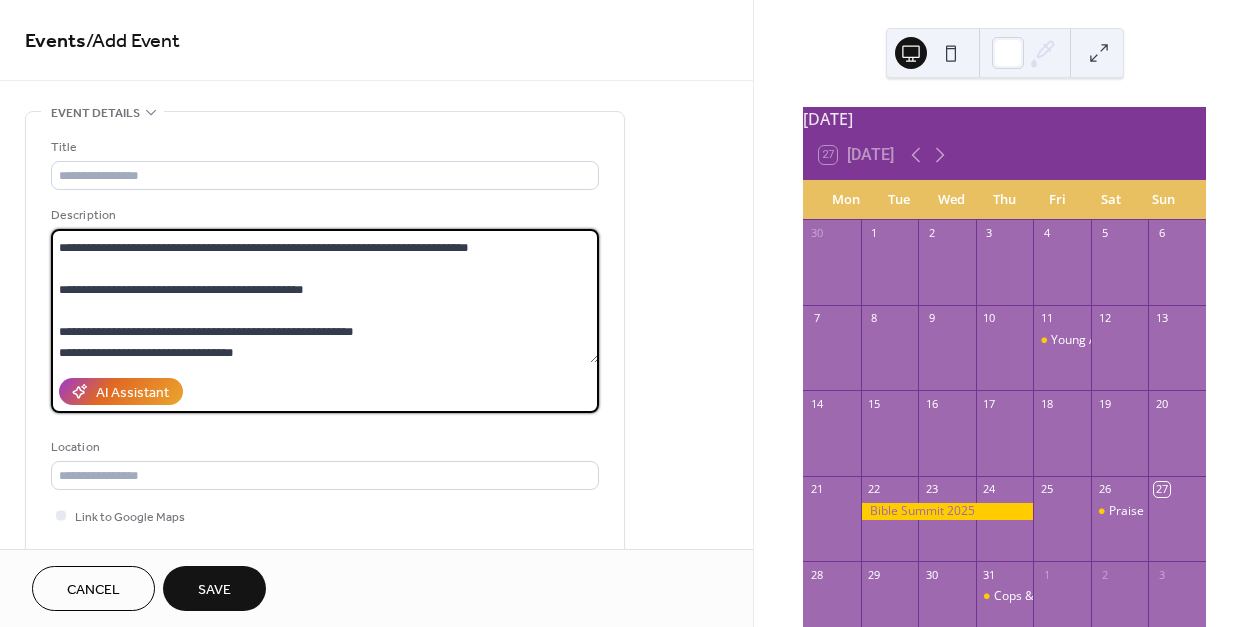 scroll, scrollTop: 1080, scrollLeft: 0, axis: vertical 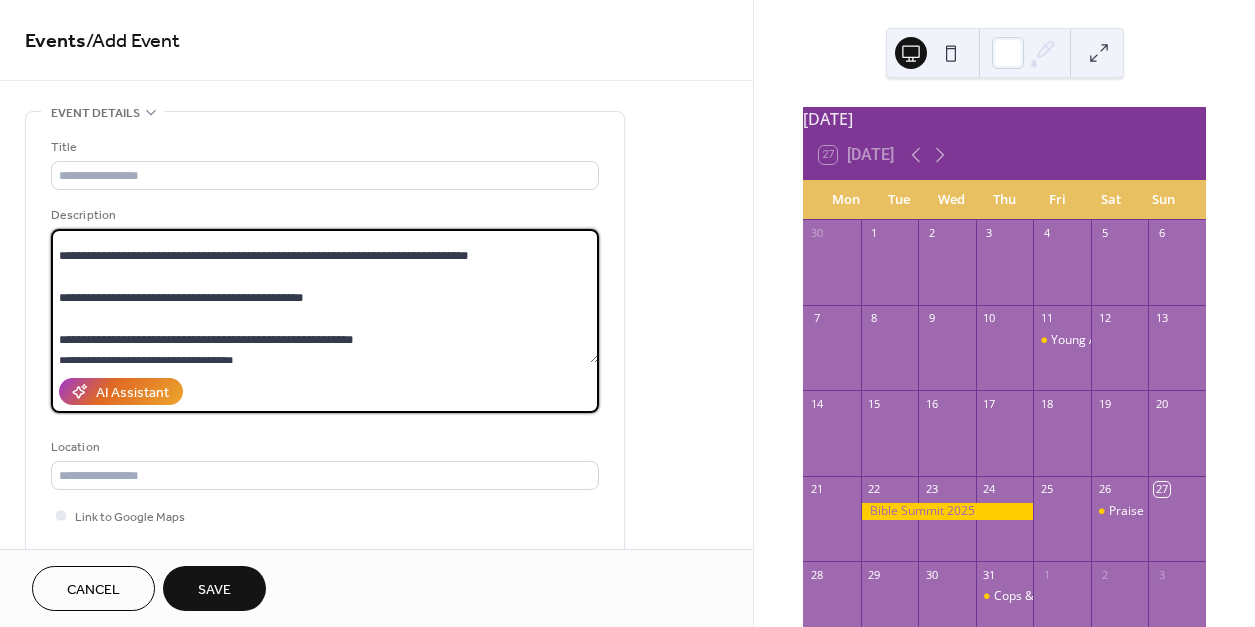 click at bounding box center (325, 296) 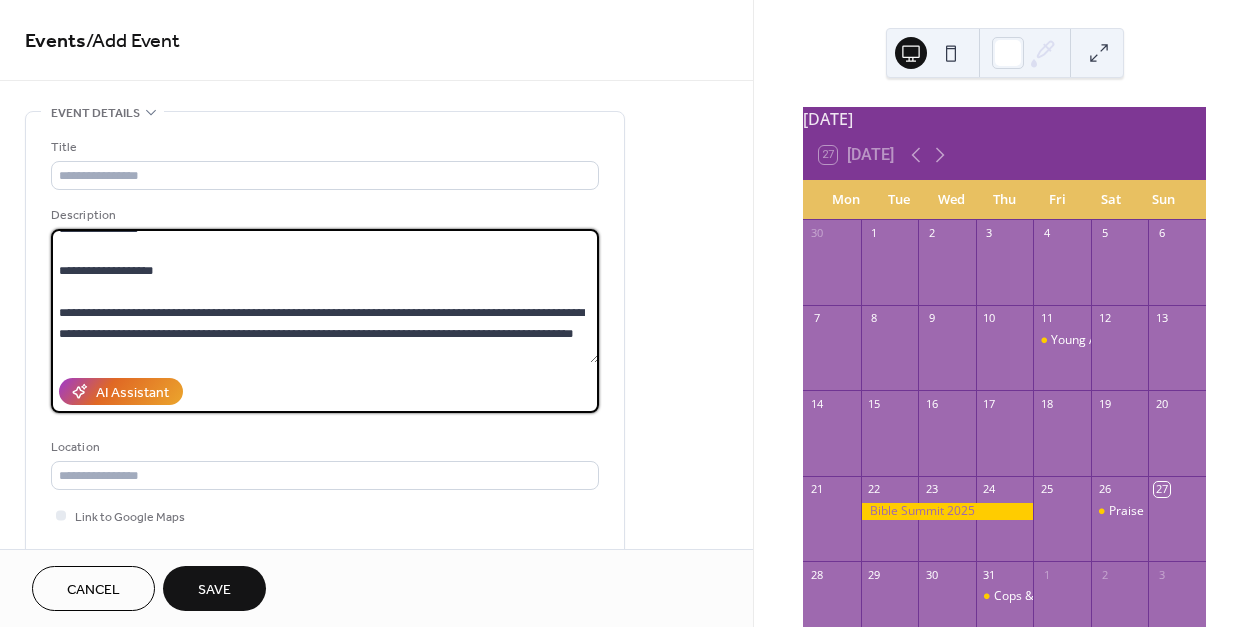 scroll, scrollTop: 915, scrollLeft: 0, axis: vertical 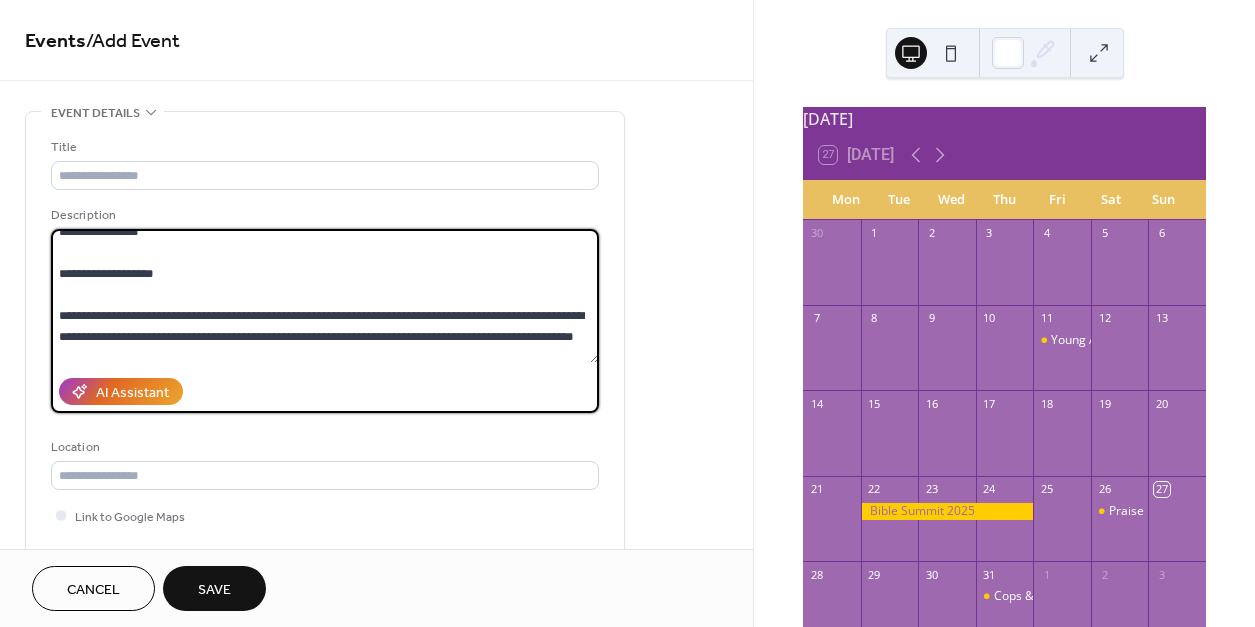 click at bounding box center [325, 296] 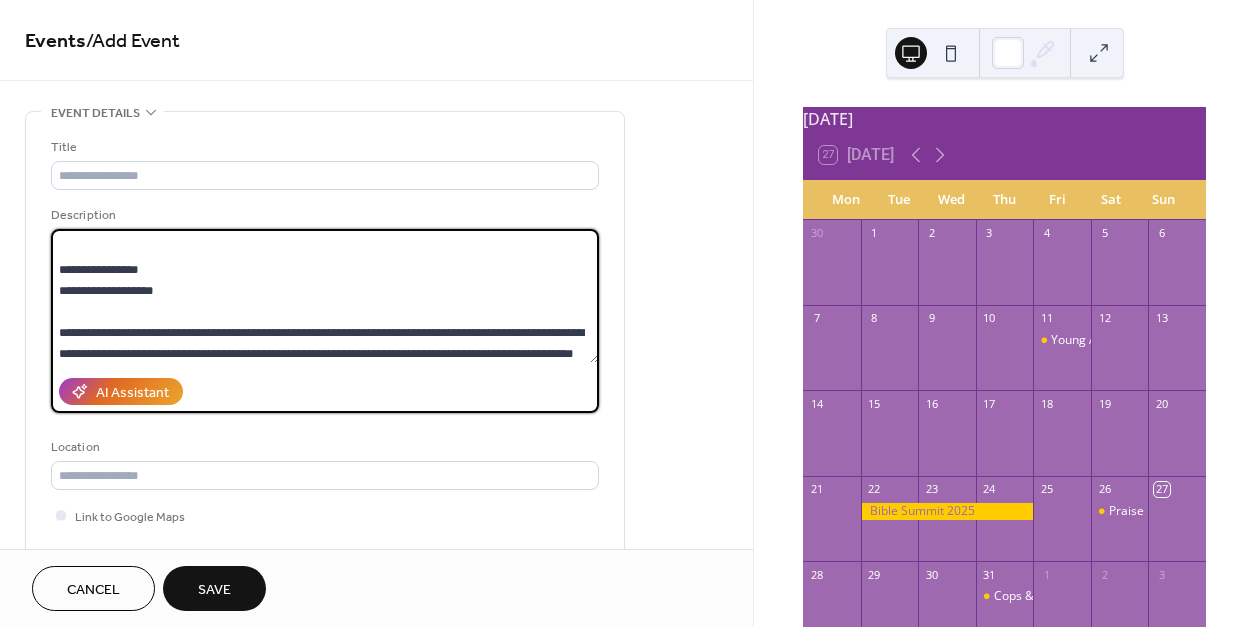 scroll, scrollTop: 852, scrollLeft: 0, axis: vertical 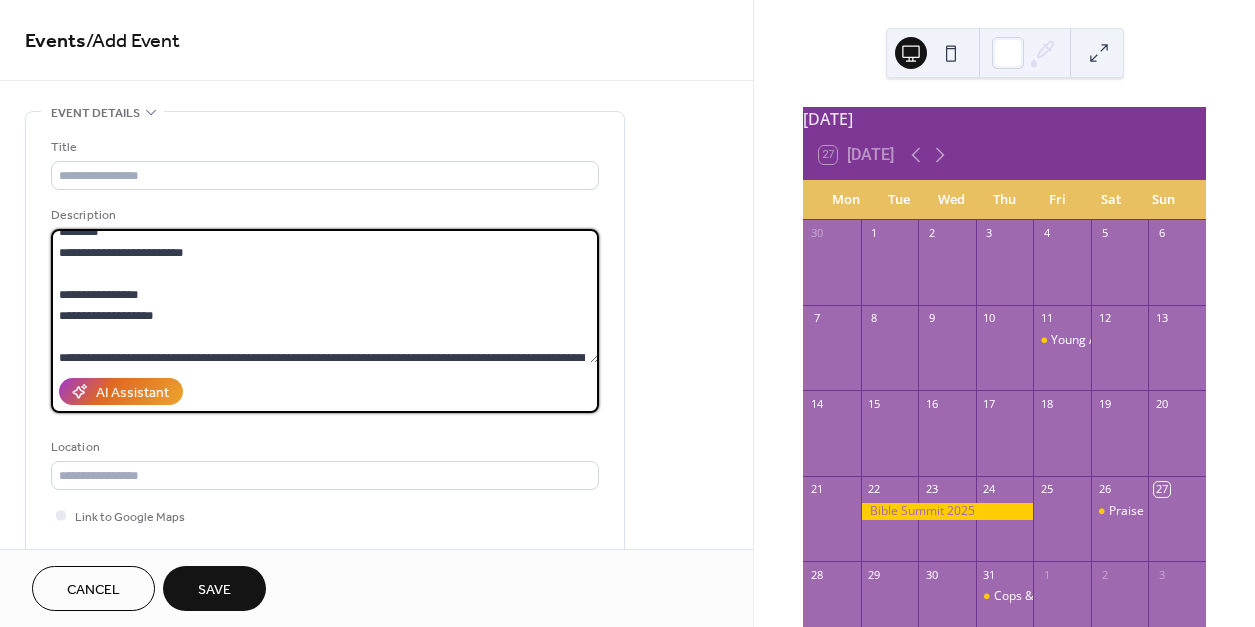 click at bounding box center (325, 296) 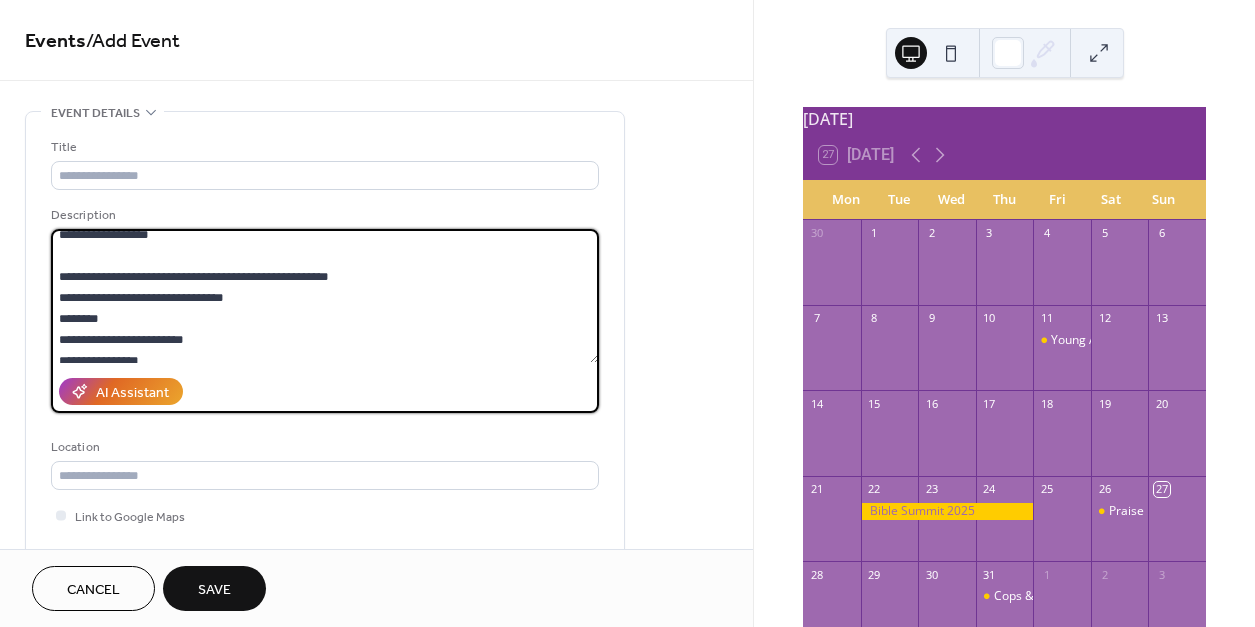 scroll, scrollTop: 766, scrollLeft: 0, axis: vertical 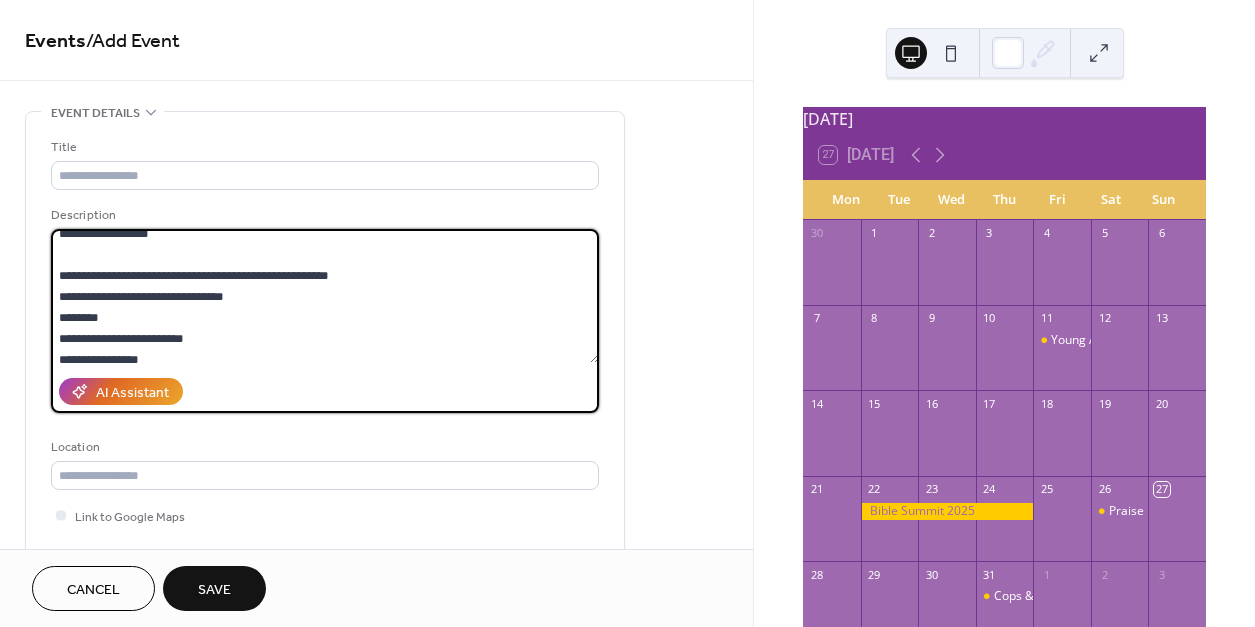 click at bounding box center (325, 296) 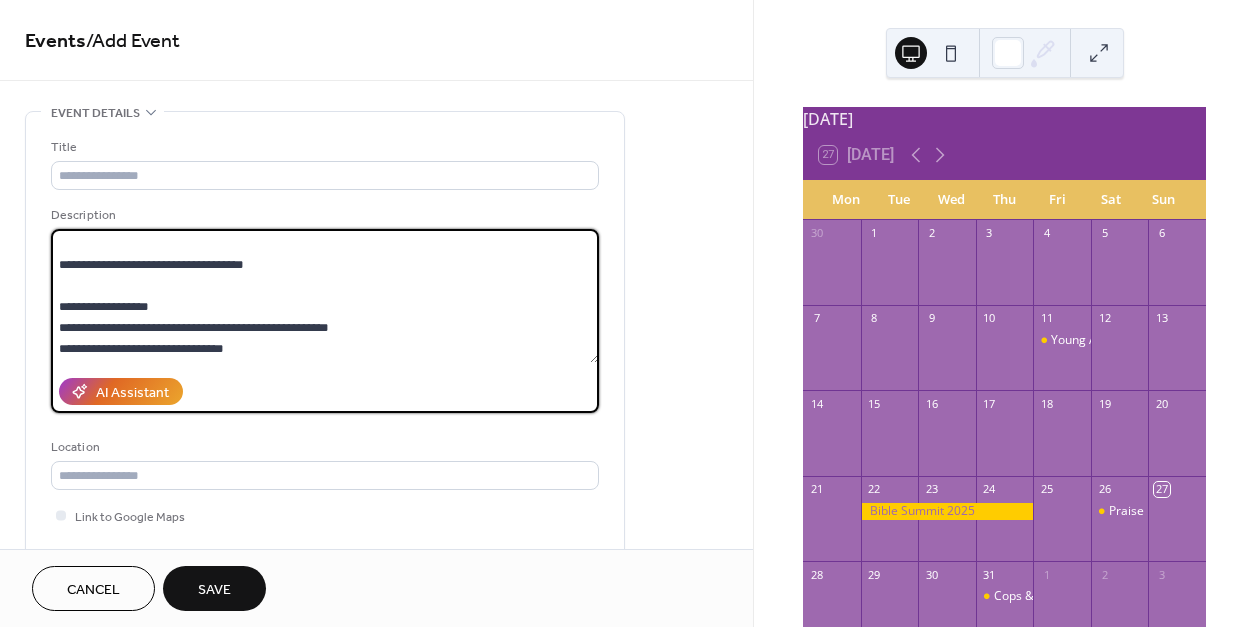 scroll, scrollTop: 676, scrollLeft: 0, axis: vertical 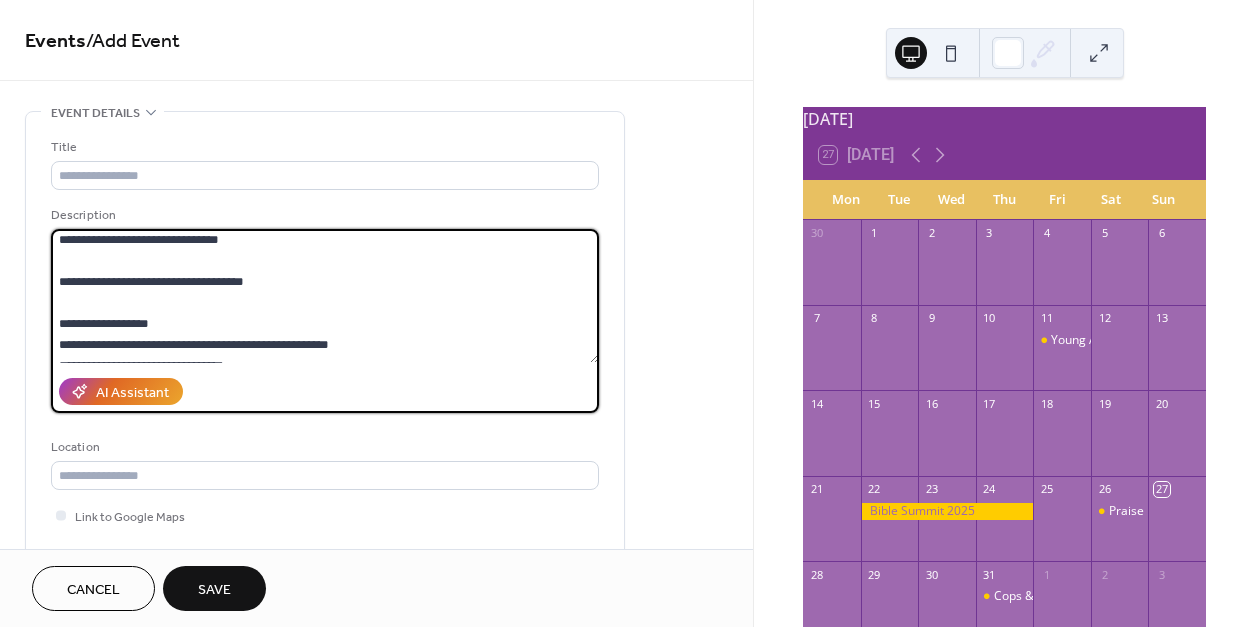 click at bounding box center (325, 296) 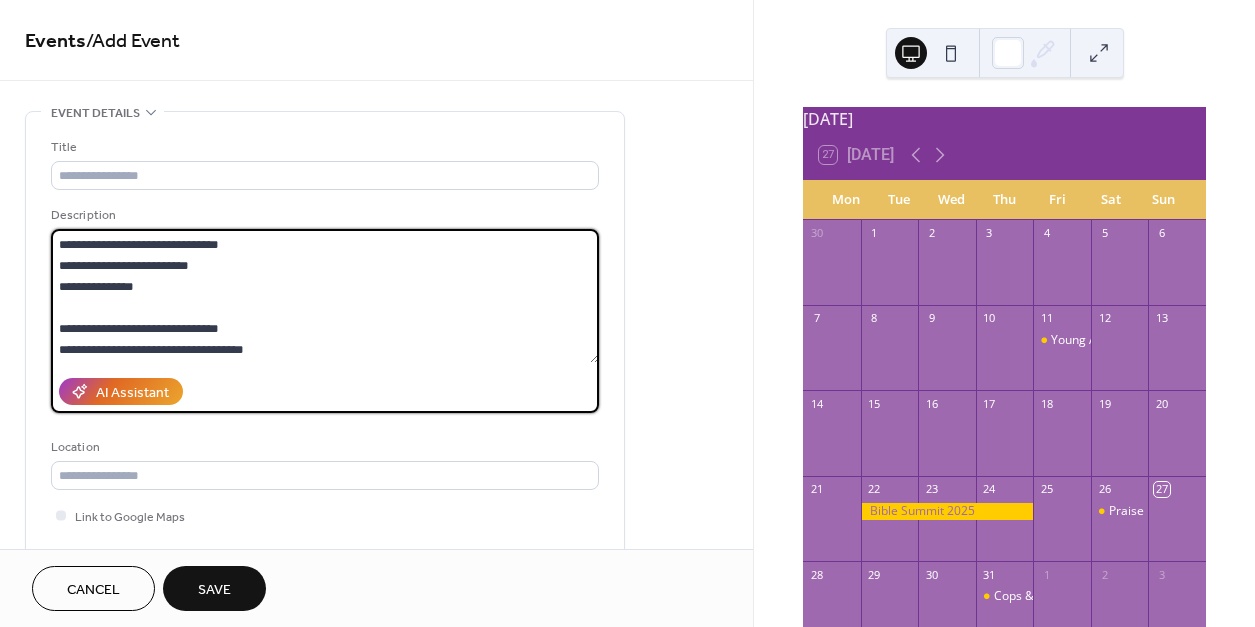 scroll, scrollTop: 572, scrollLeft: 0, axis: vertical 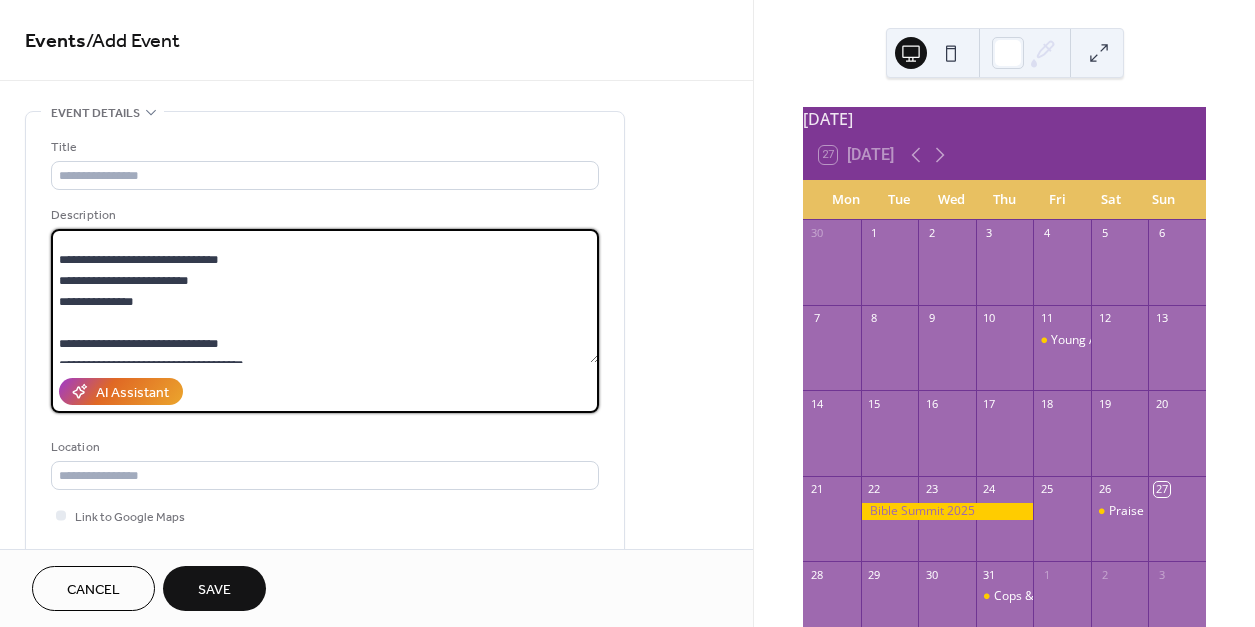click at bounding box center (325, 296) 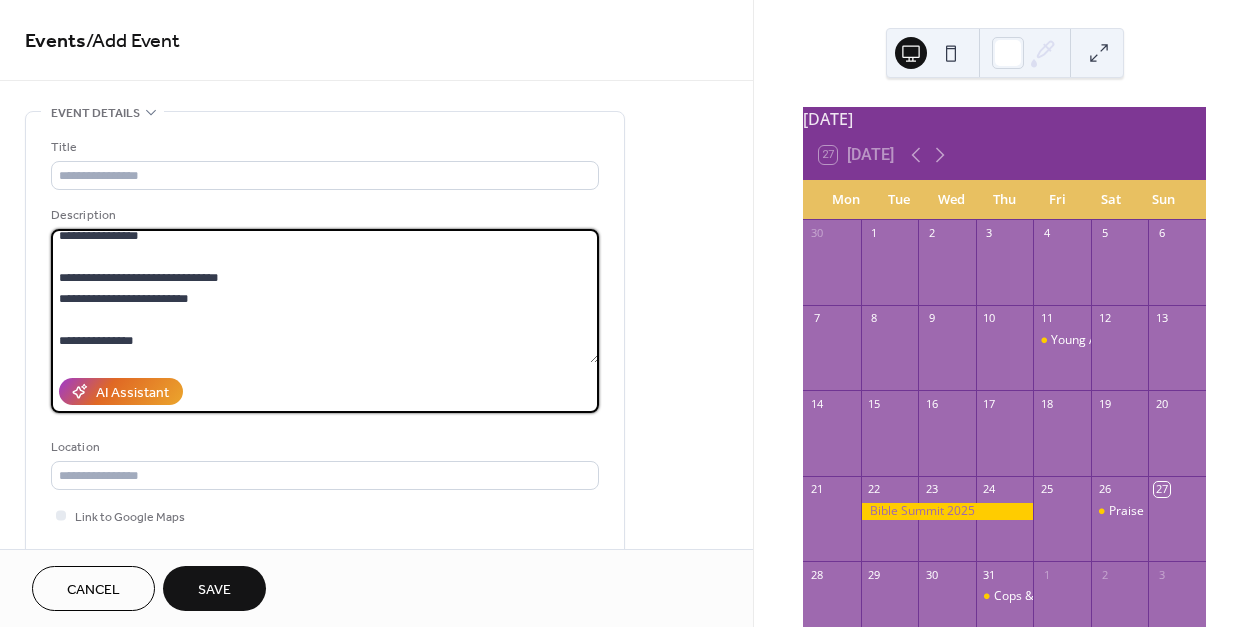 scroll, scrollTop: 563, scrollLeft: 0, axis: vertical 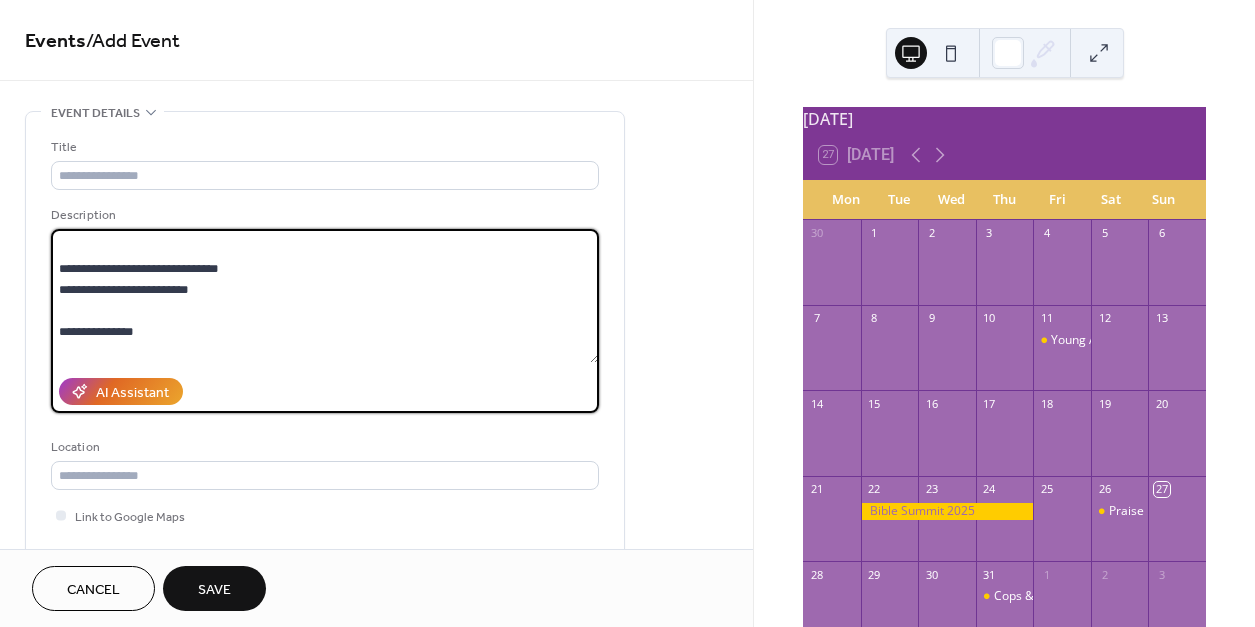 click at bounding box center (325, 296) 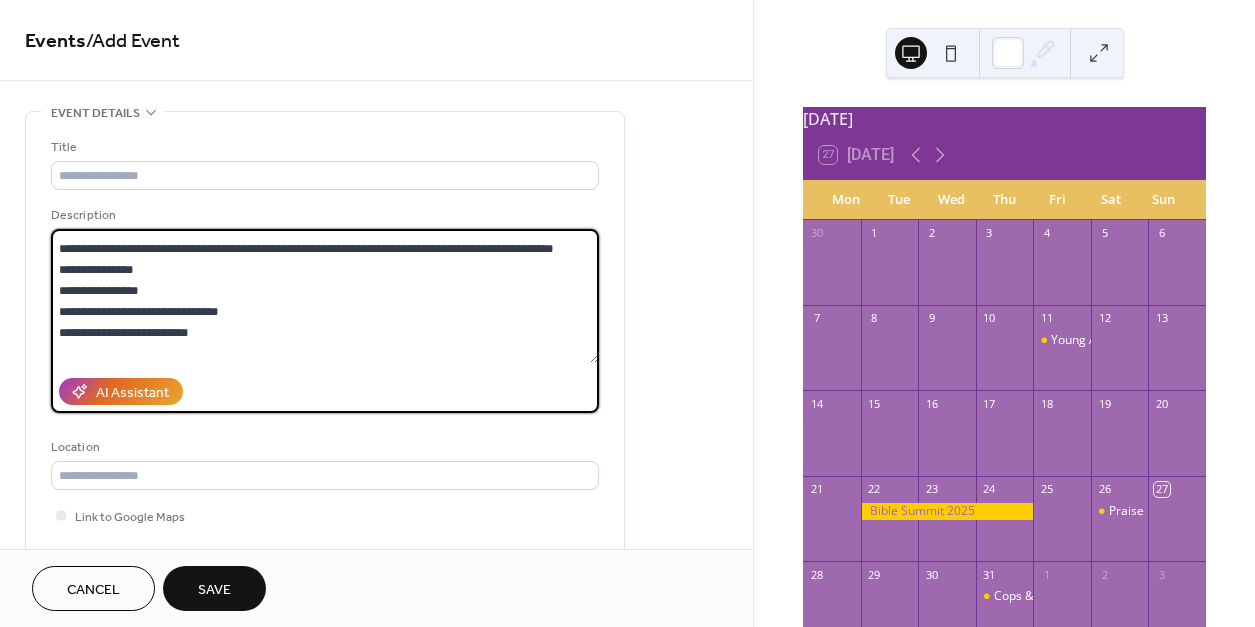 scroll, scrollTop: 491, scrollLeft: 0, axis: vertical 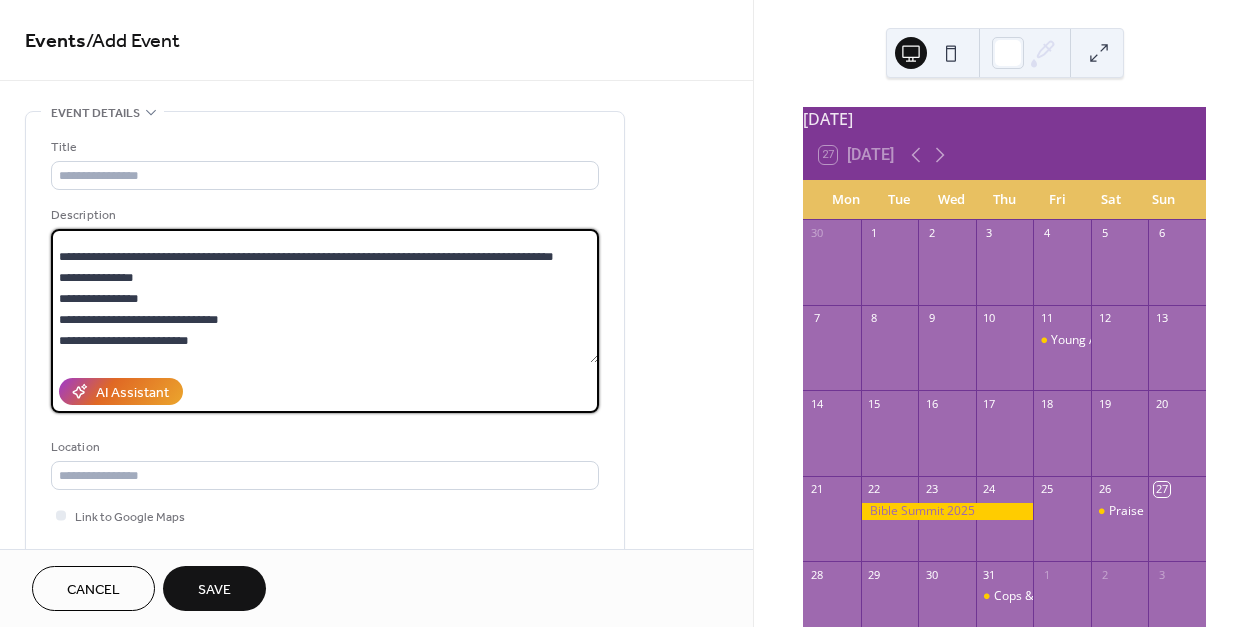 click at bounding box center [325, 296] 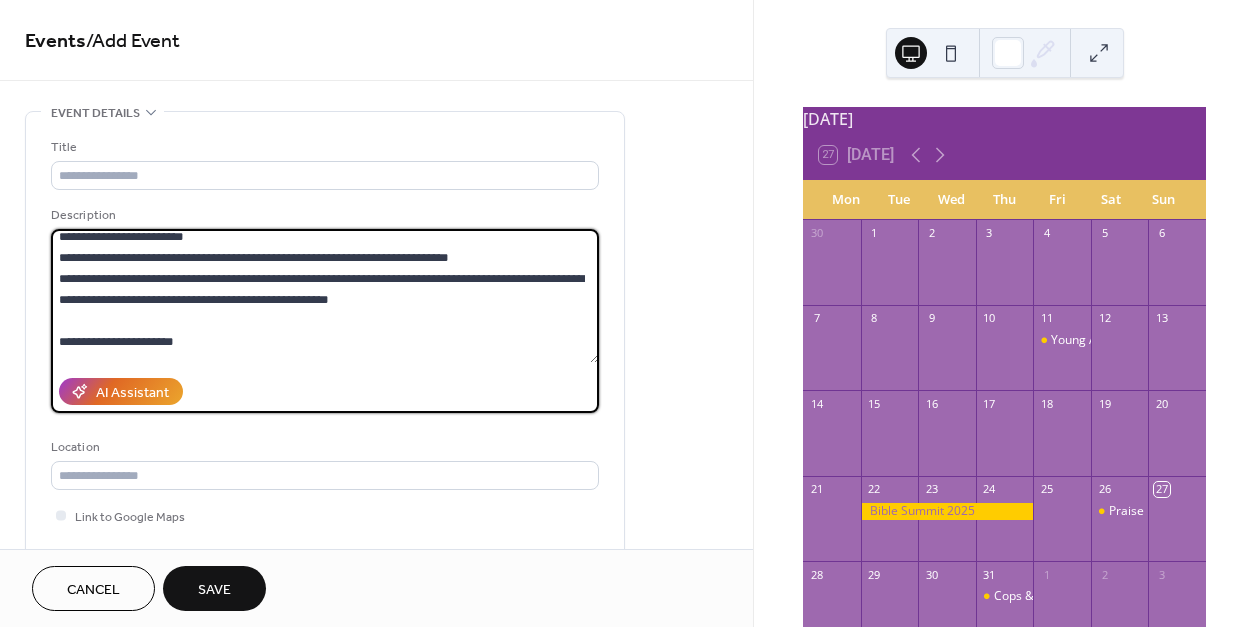 scroll, scrollTop: 359, scrollLeft: 0, axis: vertical 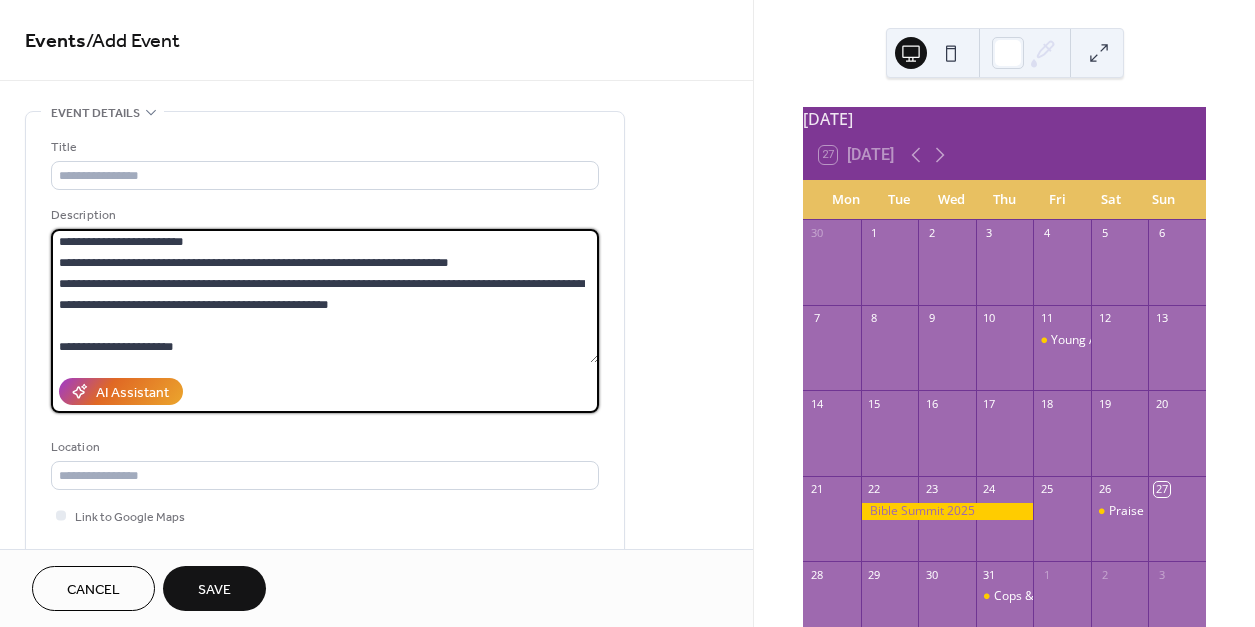 click at bounding box center (325, 296) 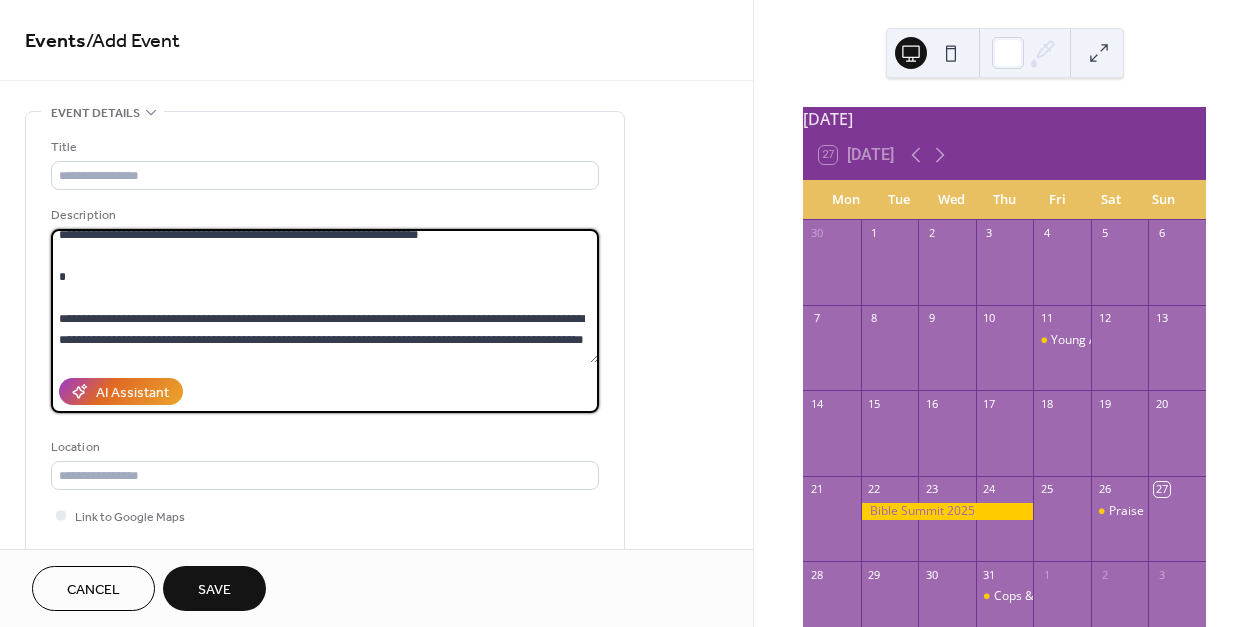 scroll, scrollTop: 32, scrollLeft: 0, axis: vertical 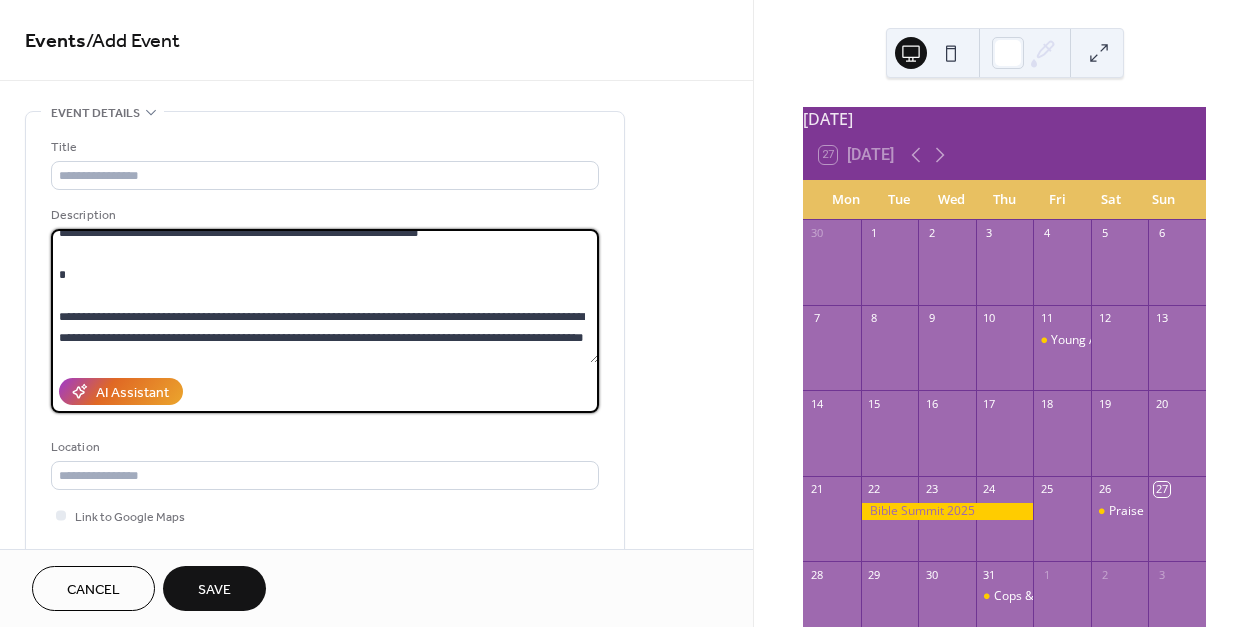 click at bounding box center (325, 296) 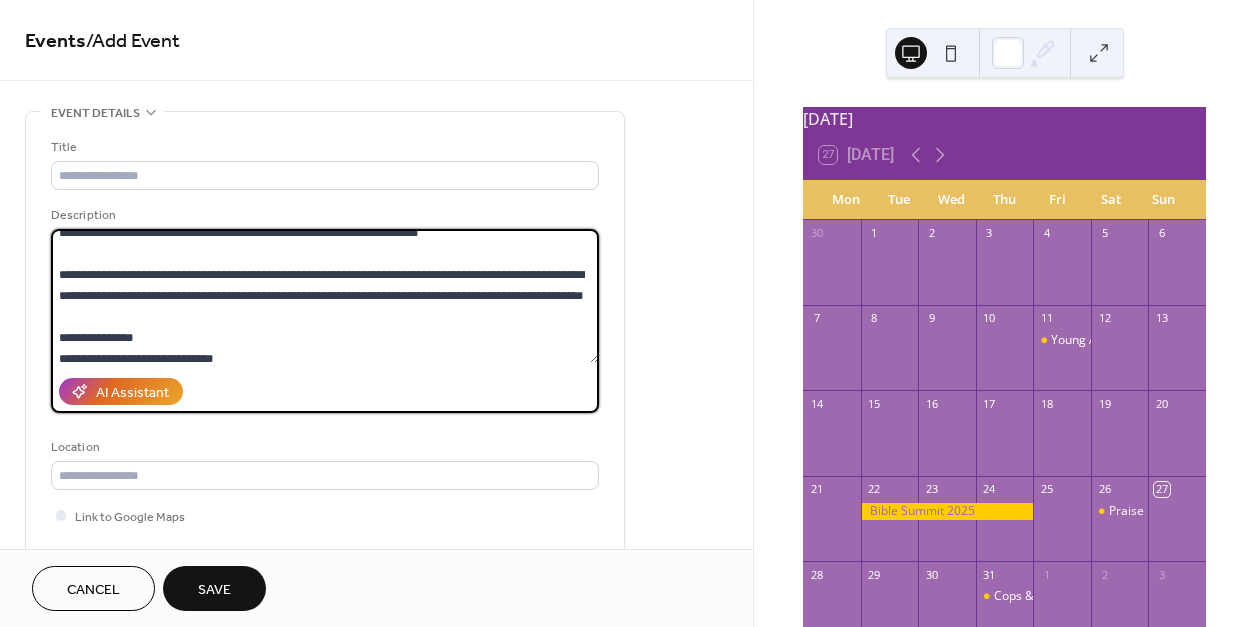 scroll, scrollTop: 0, scrollLeft: 0, axis: both 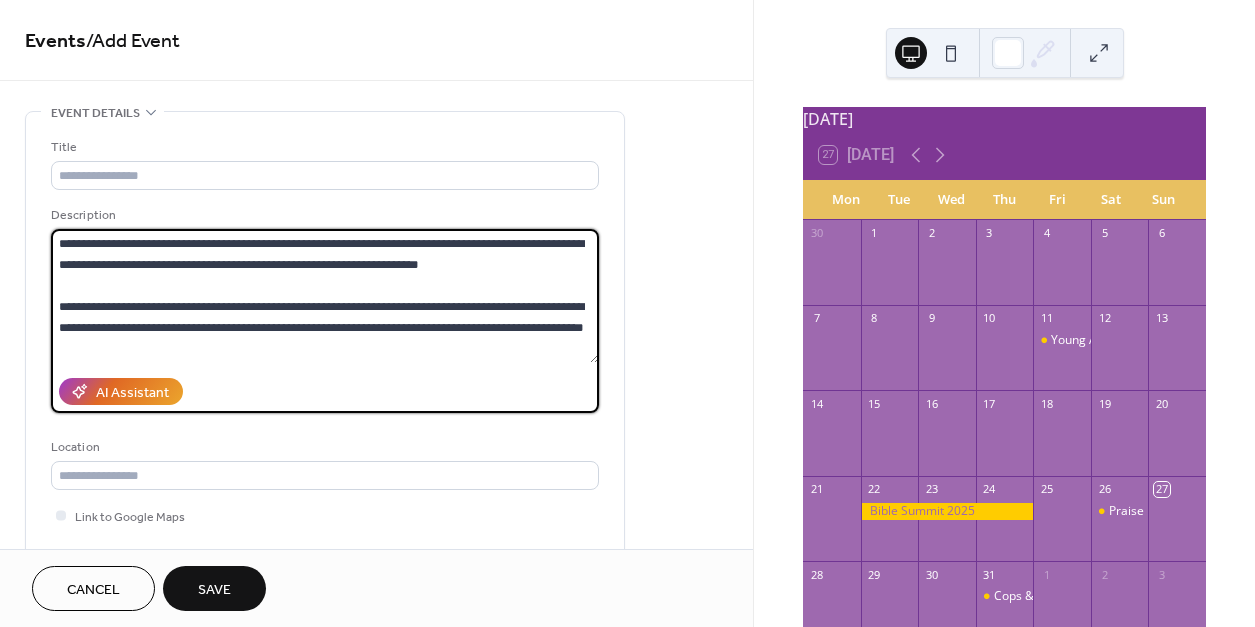 type on "**********" 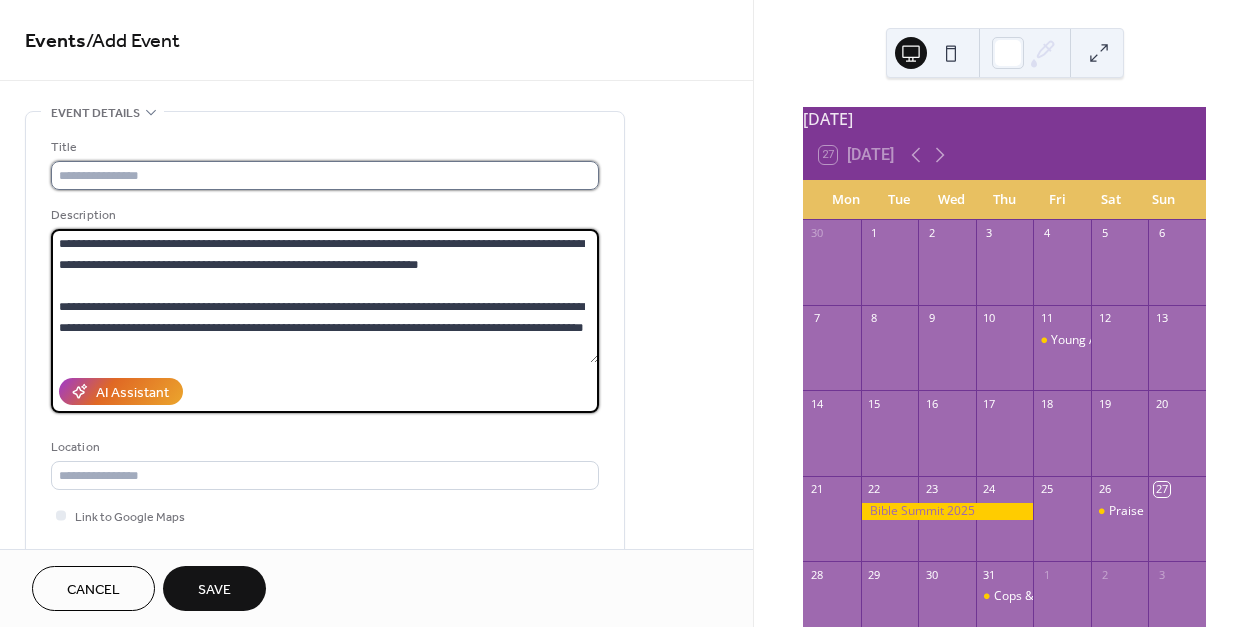 click at bounding box center (325, 175) 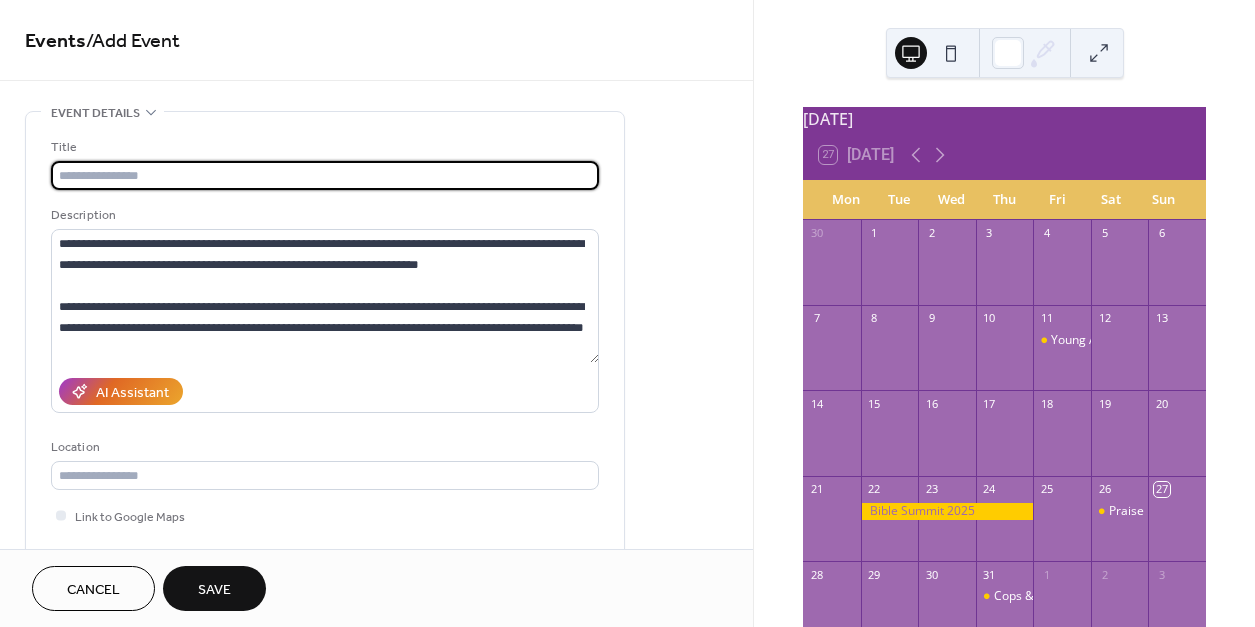 paste on "**********" 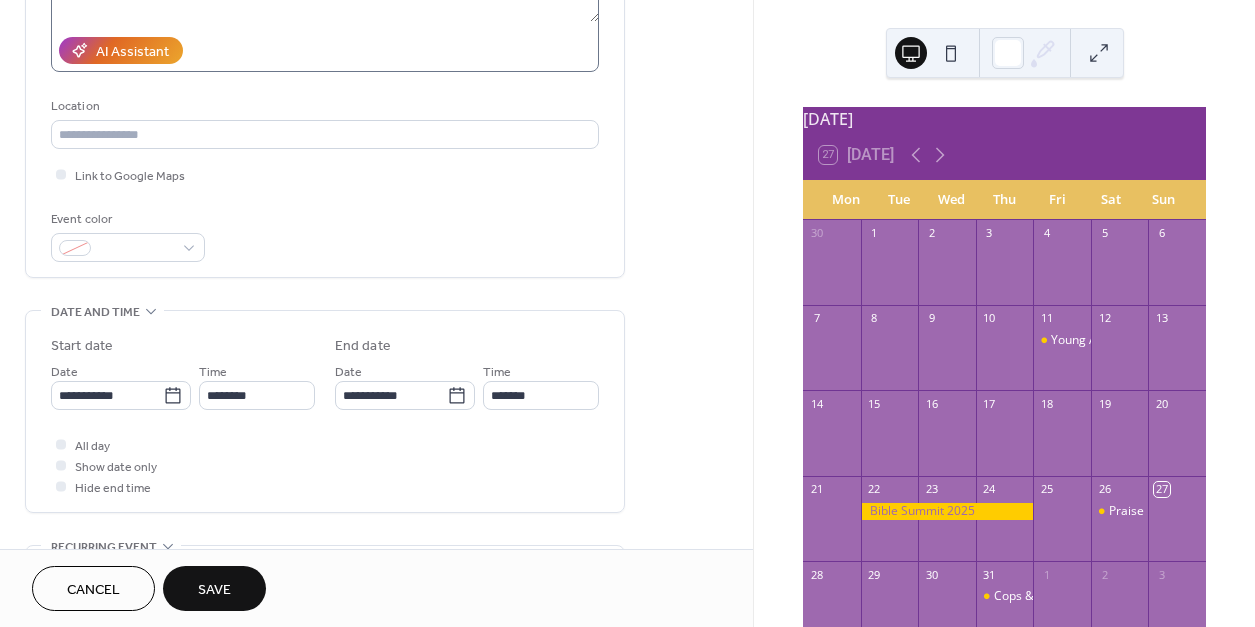 scroll, scrollTop: 355, scrollLeft: 0, axis: vertical 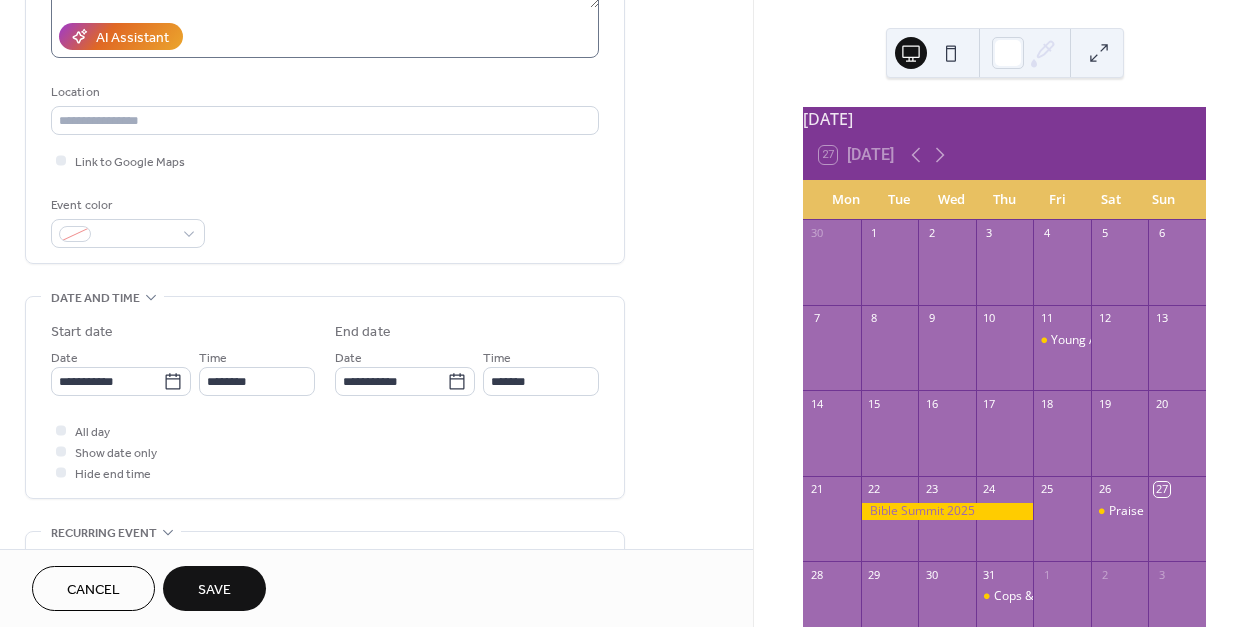 type on "**********" 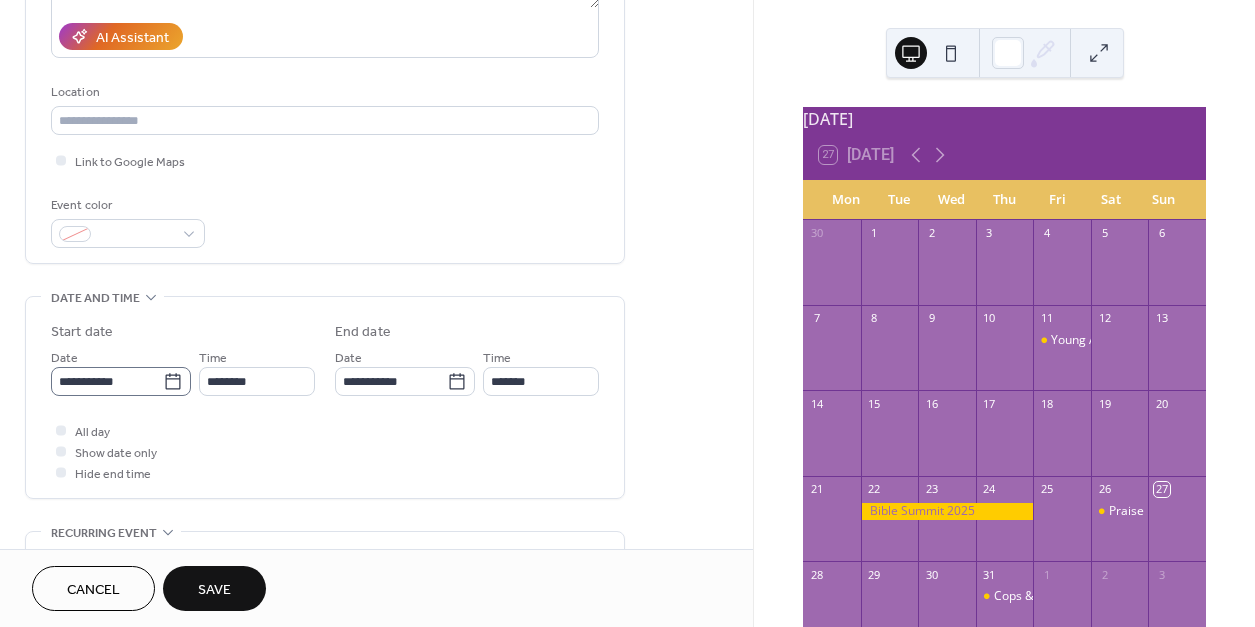 click on "**********" at bounding box center (627, 313) 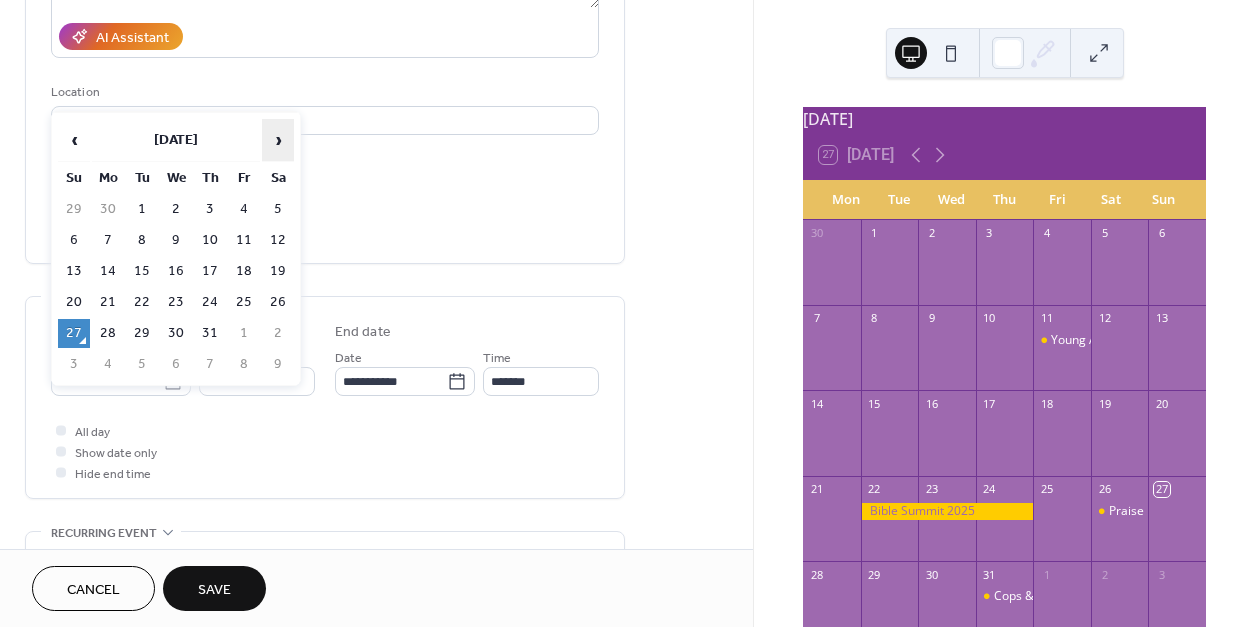click on "›" at bounding box center [278, 140] 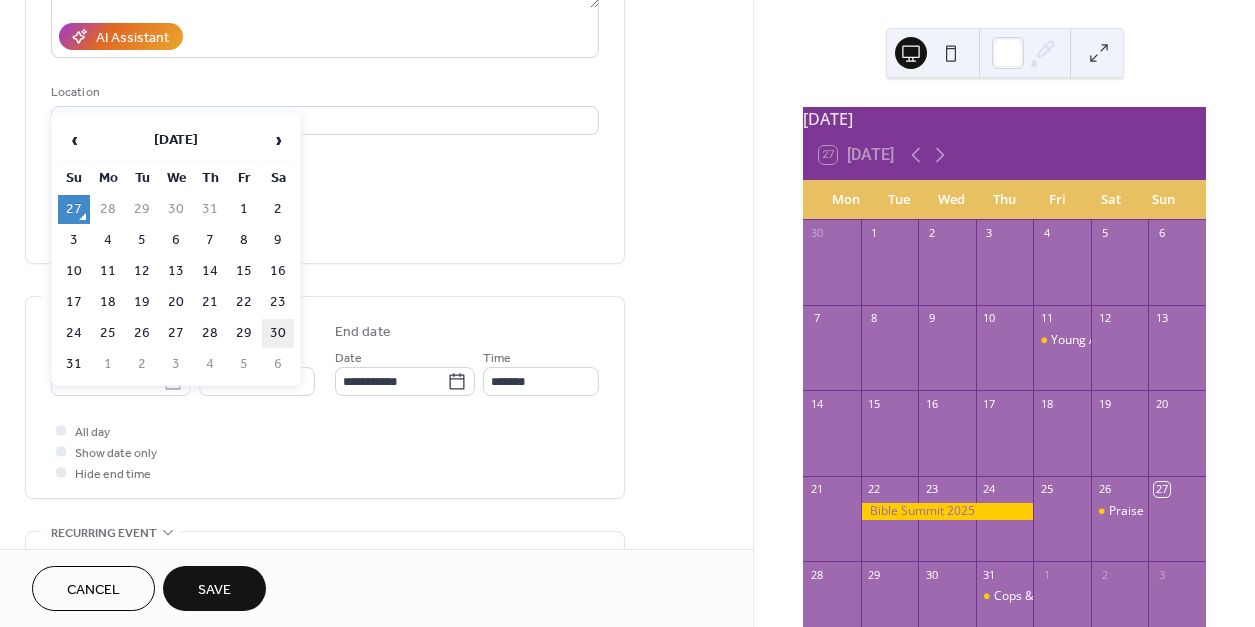 click on "30" at bounding box center [278, 333] 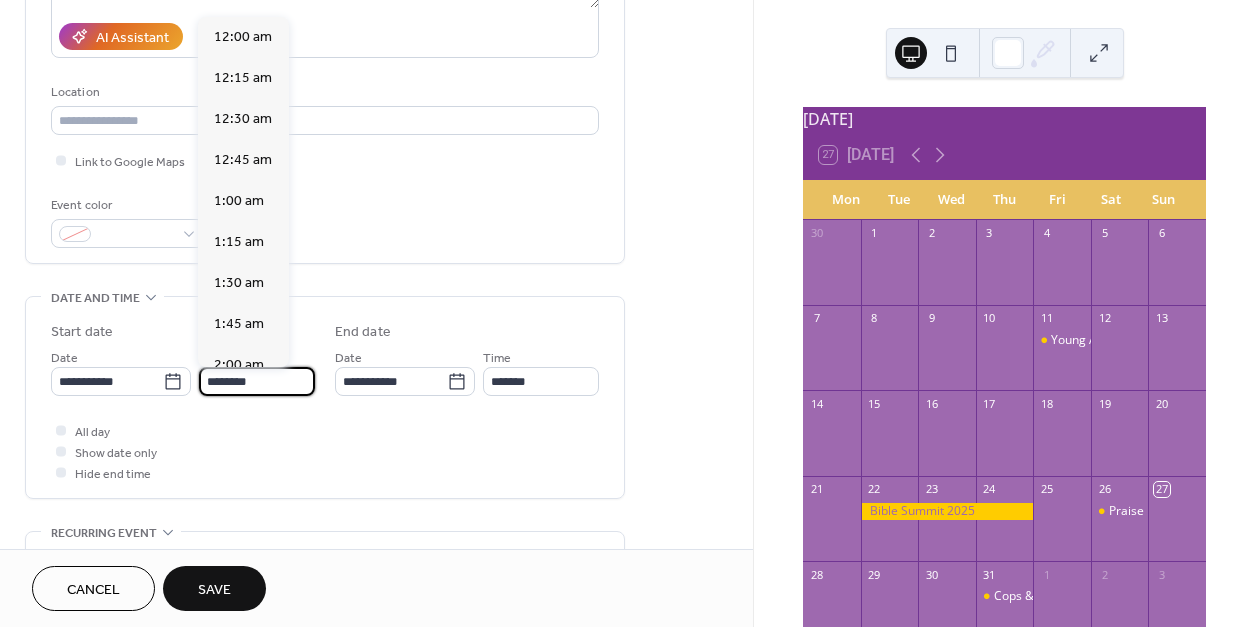 click on "********" at bounding box center (257, 381) 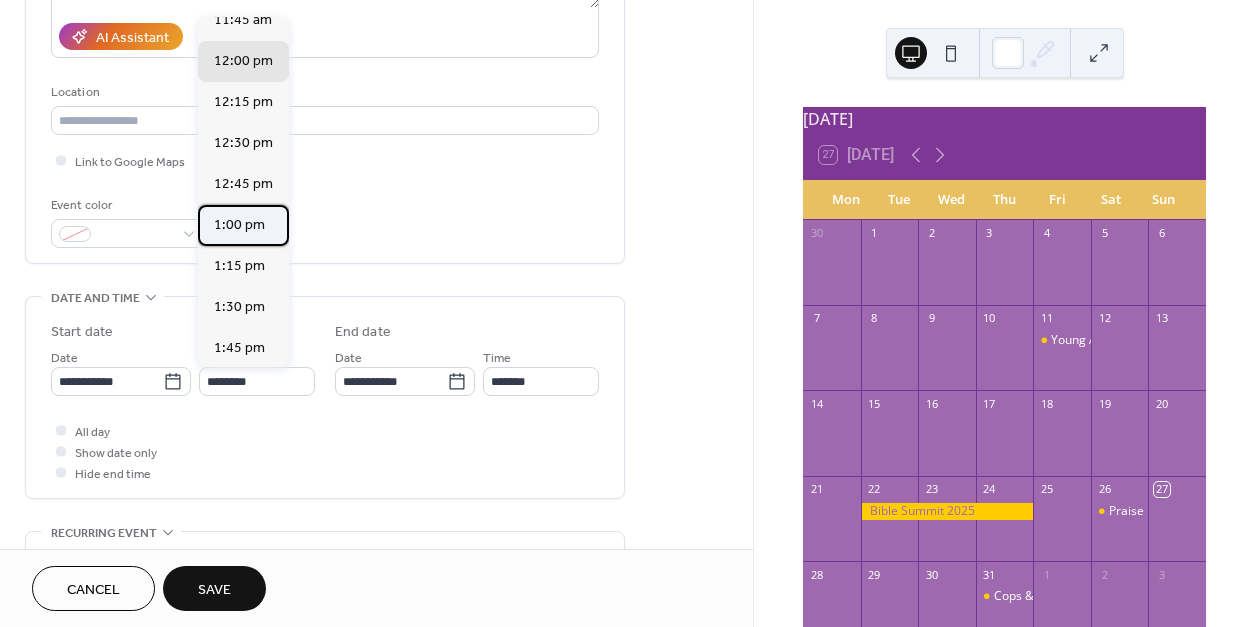 click on "1:00 pm" at bounding box center [239, 225] 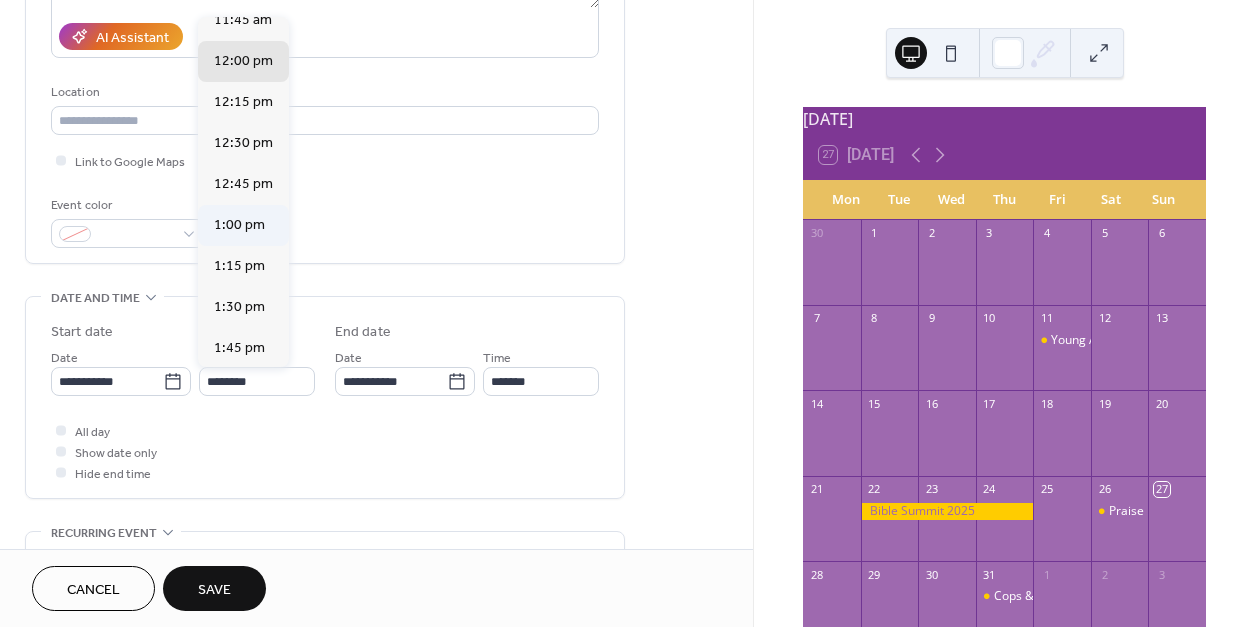 type on "*******" 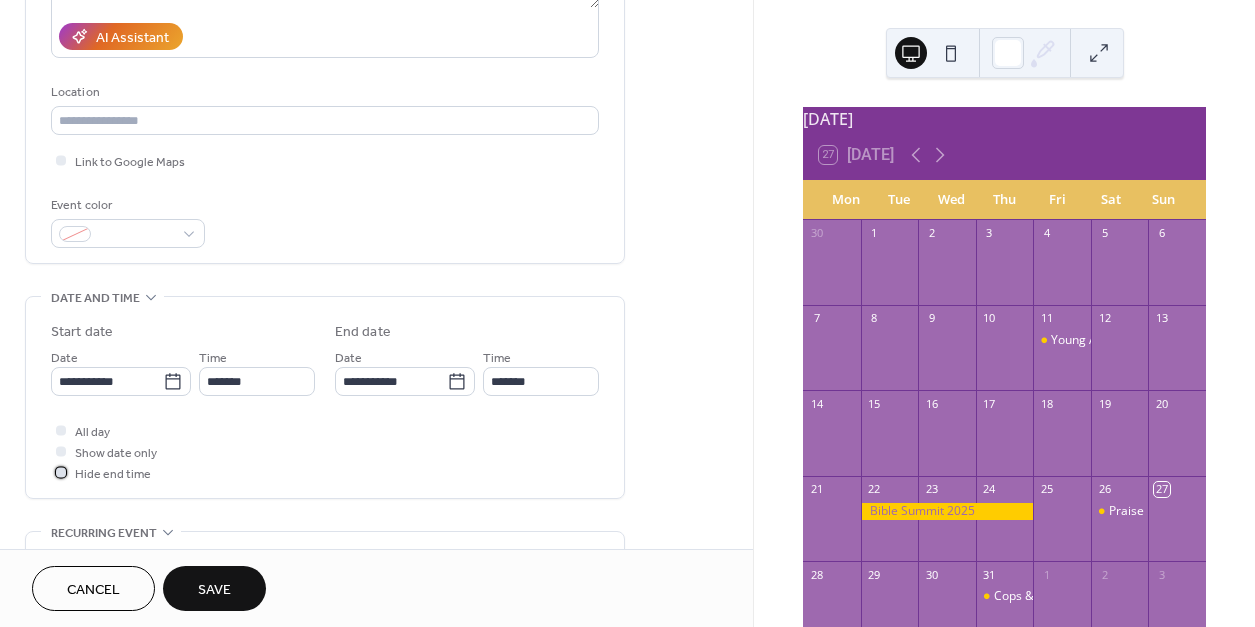 click at bounding box center [61, 472] 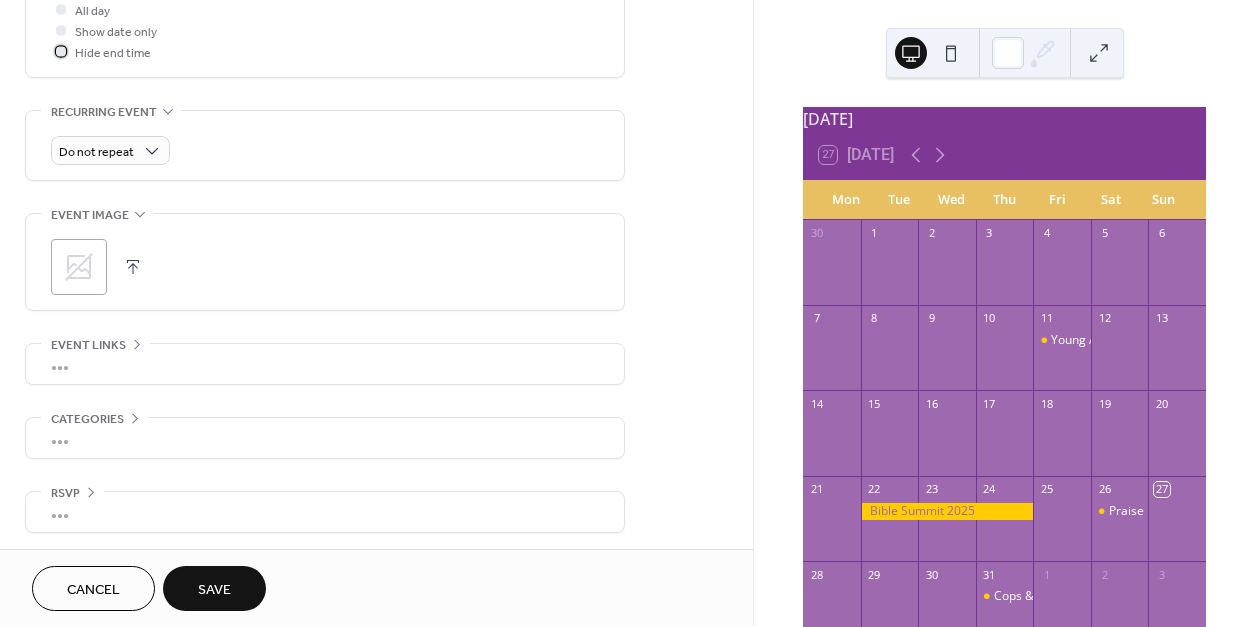 scroll, scrollTop: 780, scrollLeft: 0, axis: vertical 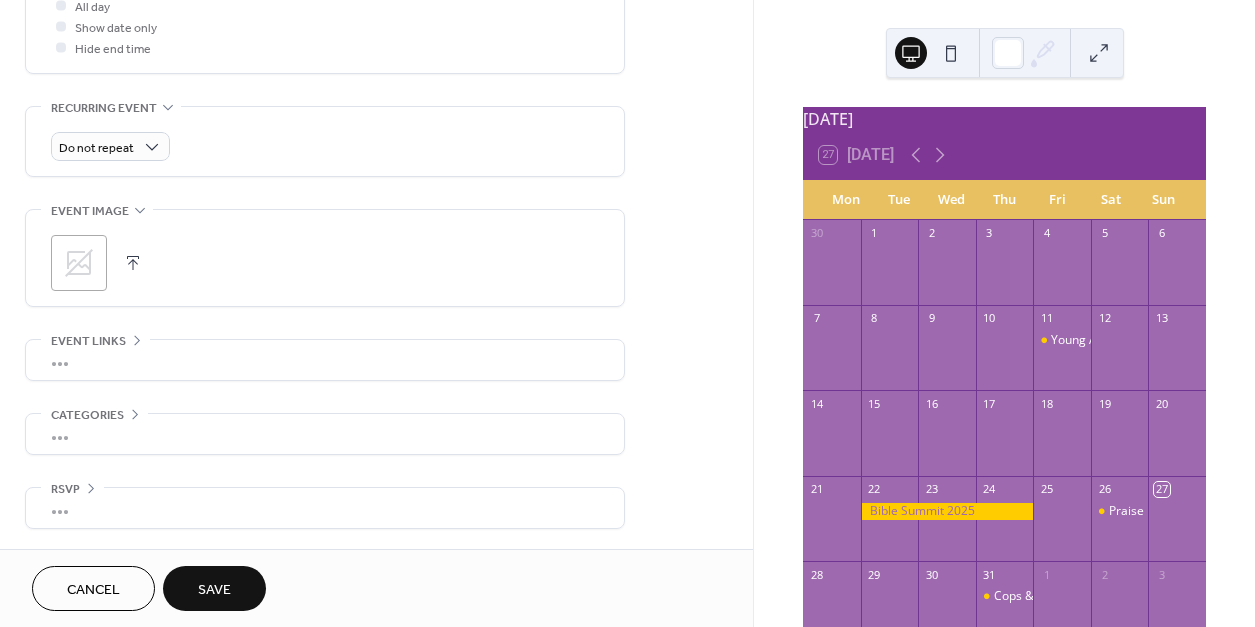 click at bounding box center (133, 263) 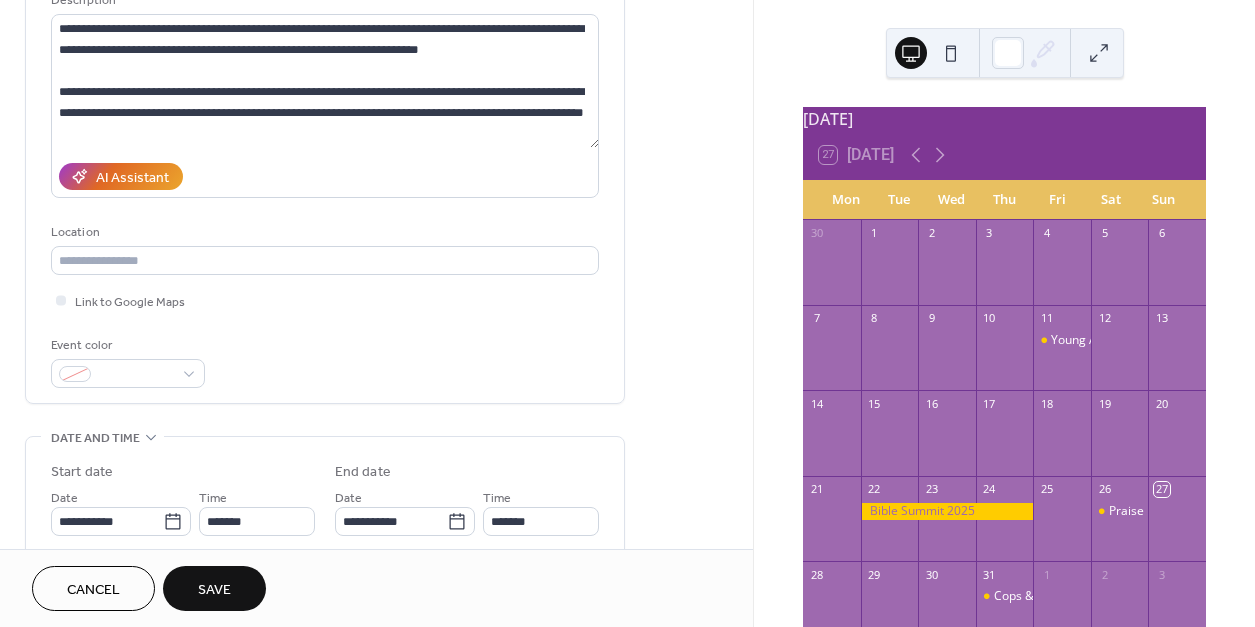 scroll, scrollTop: 204, scrollLeft: 0, axis: vertical 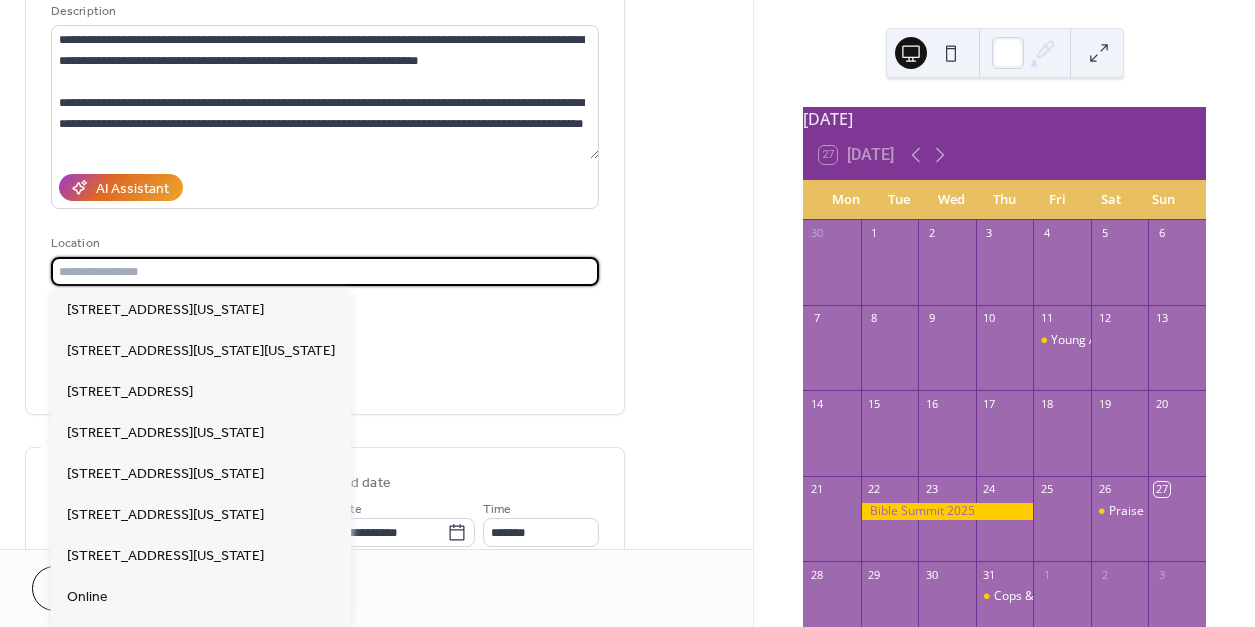 click at bounding box center [325, 271] 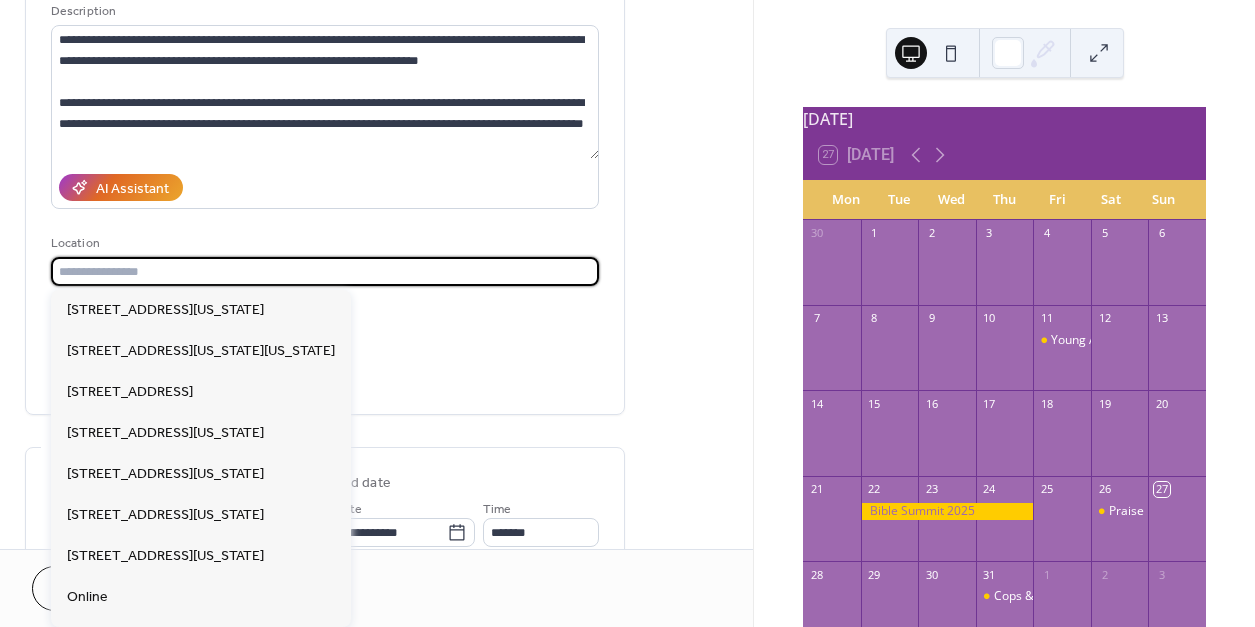 paste on "**********" 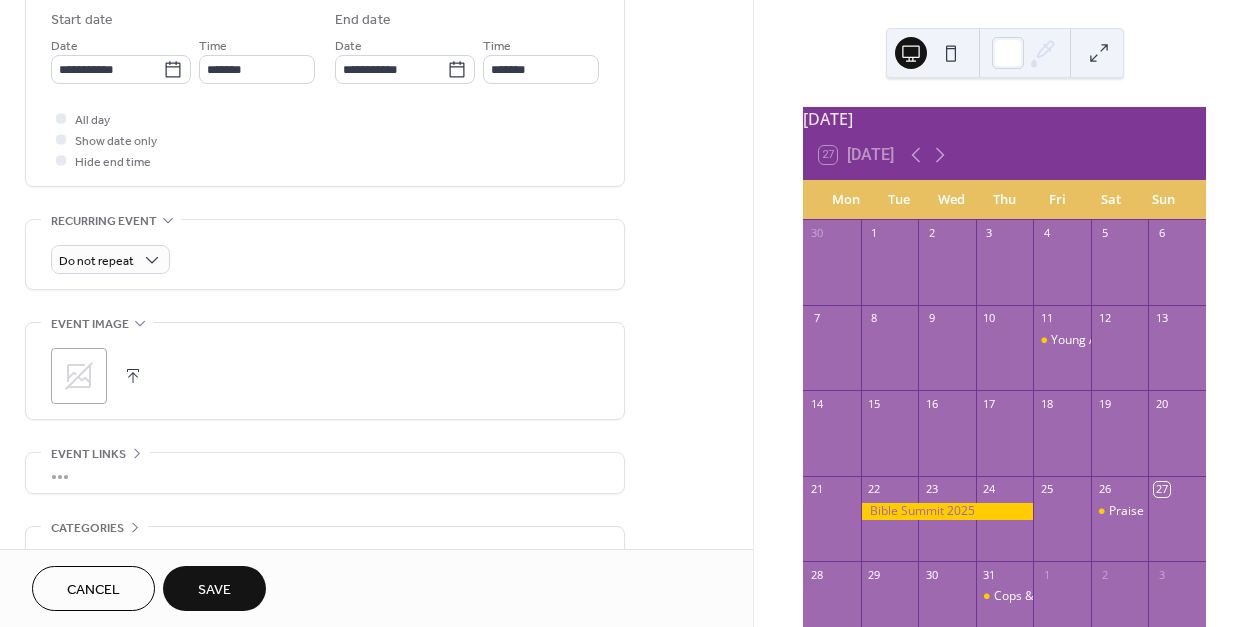 scroll, scrollTop: 780, scrollLeft: 0, axis: vertical 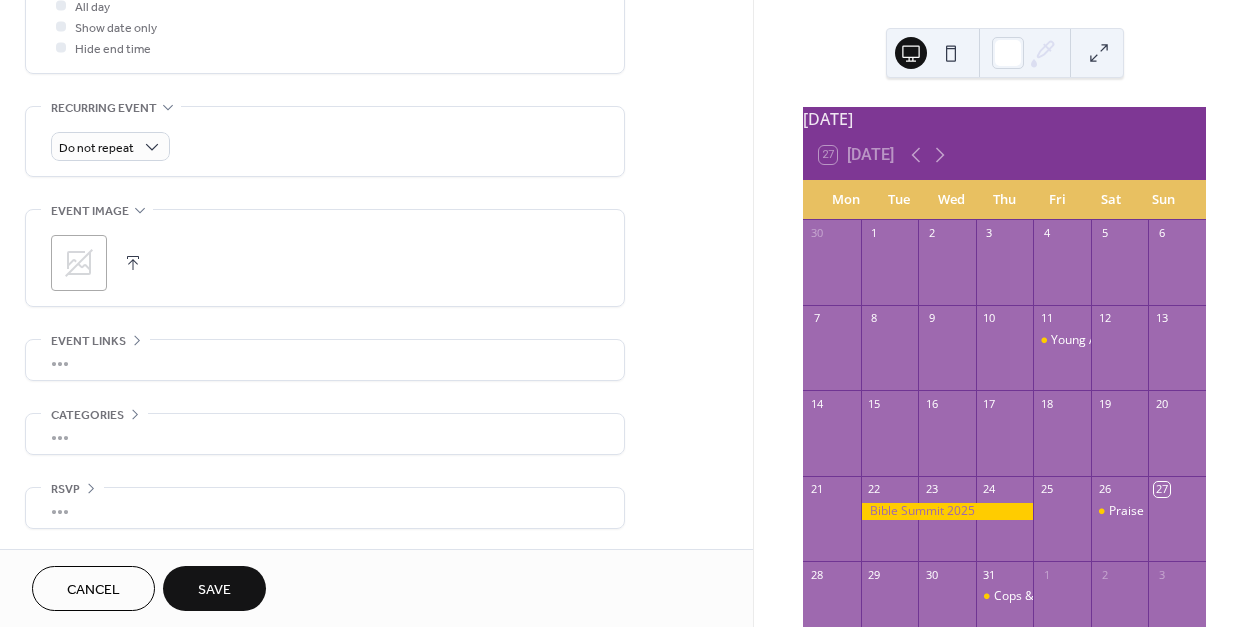 type on "**********" 